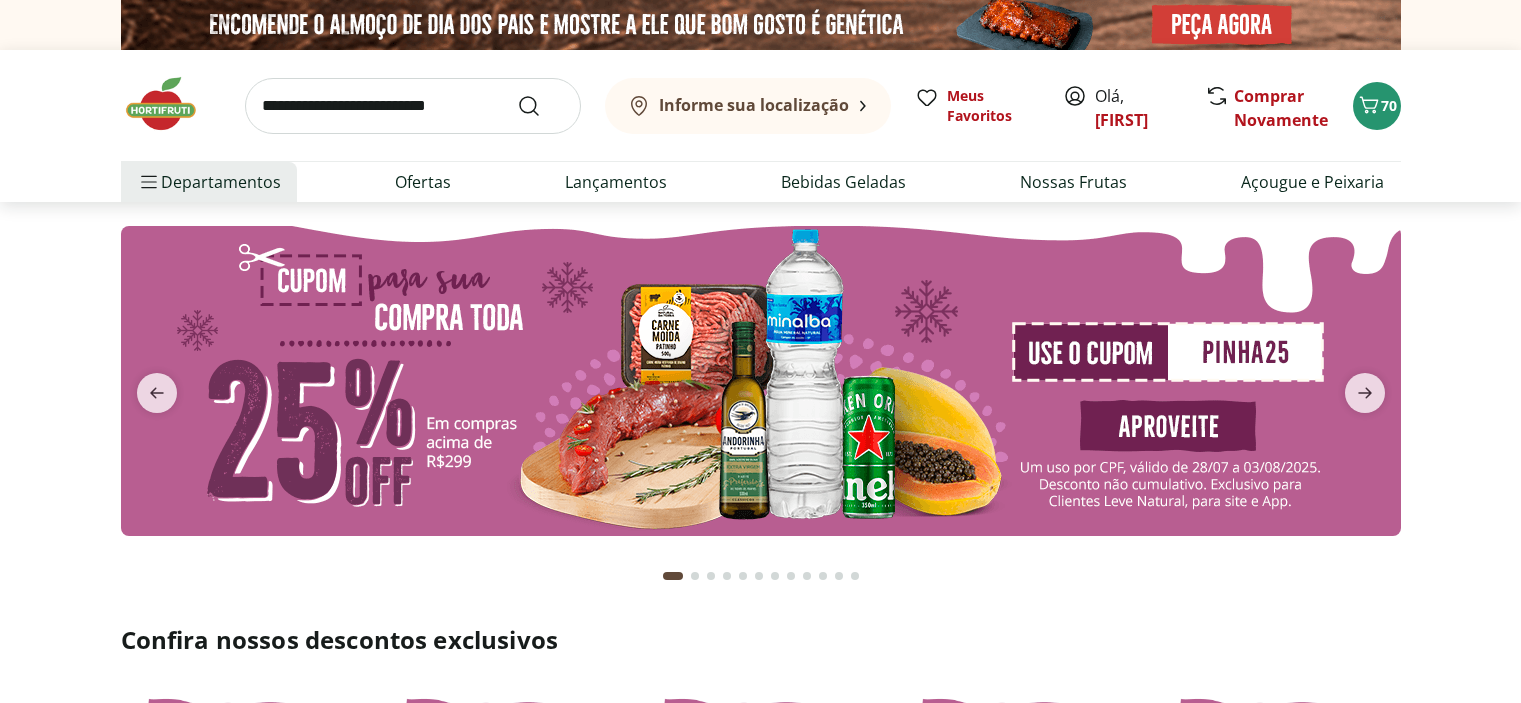 scroll, scrollTop: 0, scrollLeft: 0, axis: both 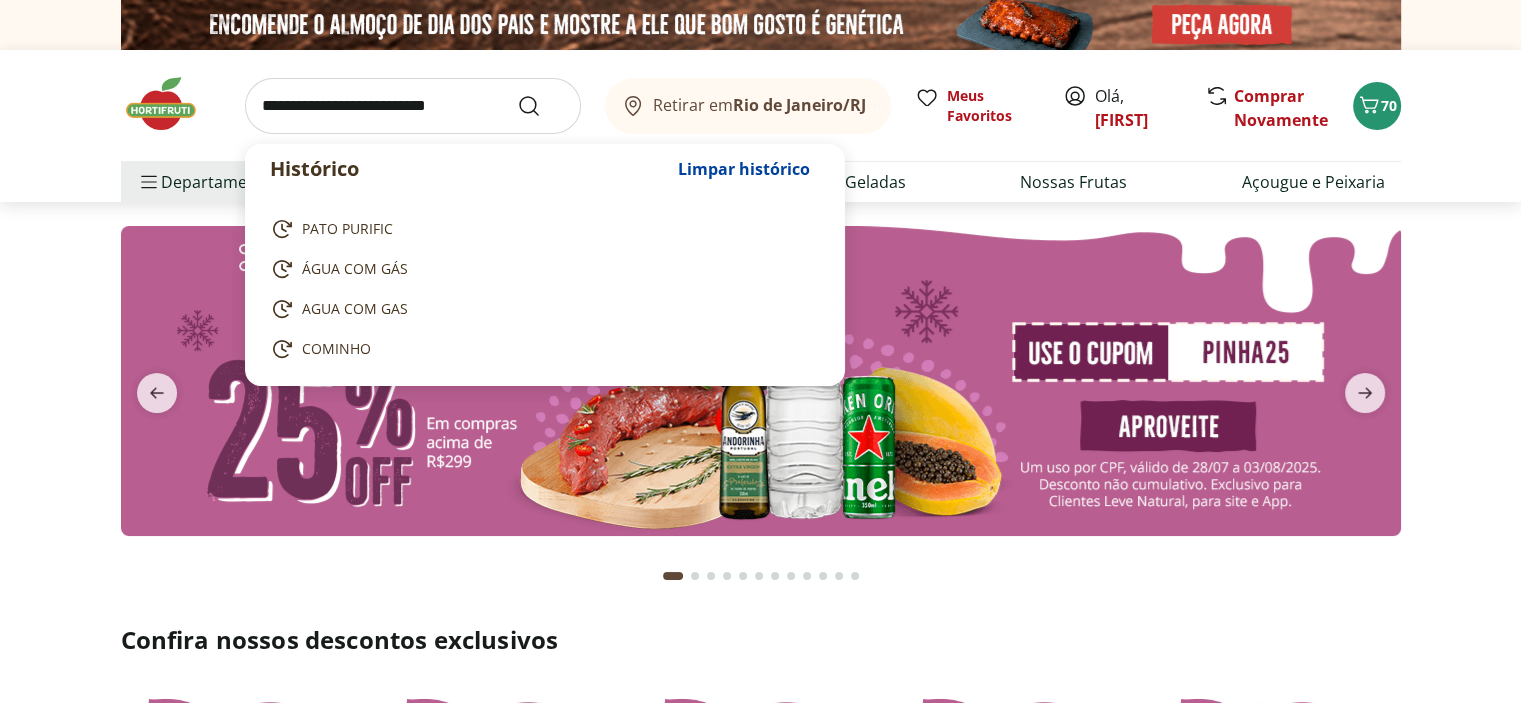 click at bounding box center (413, 106) 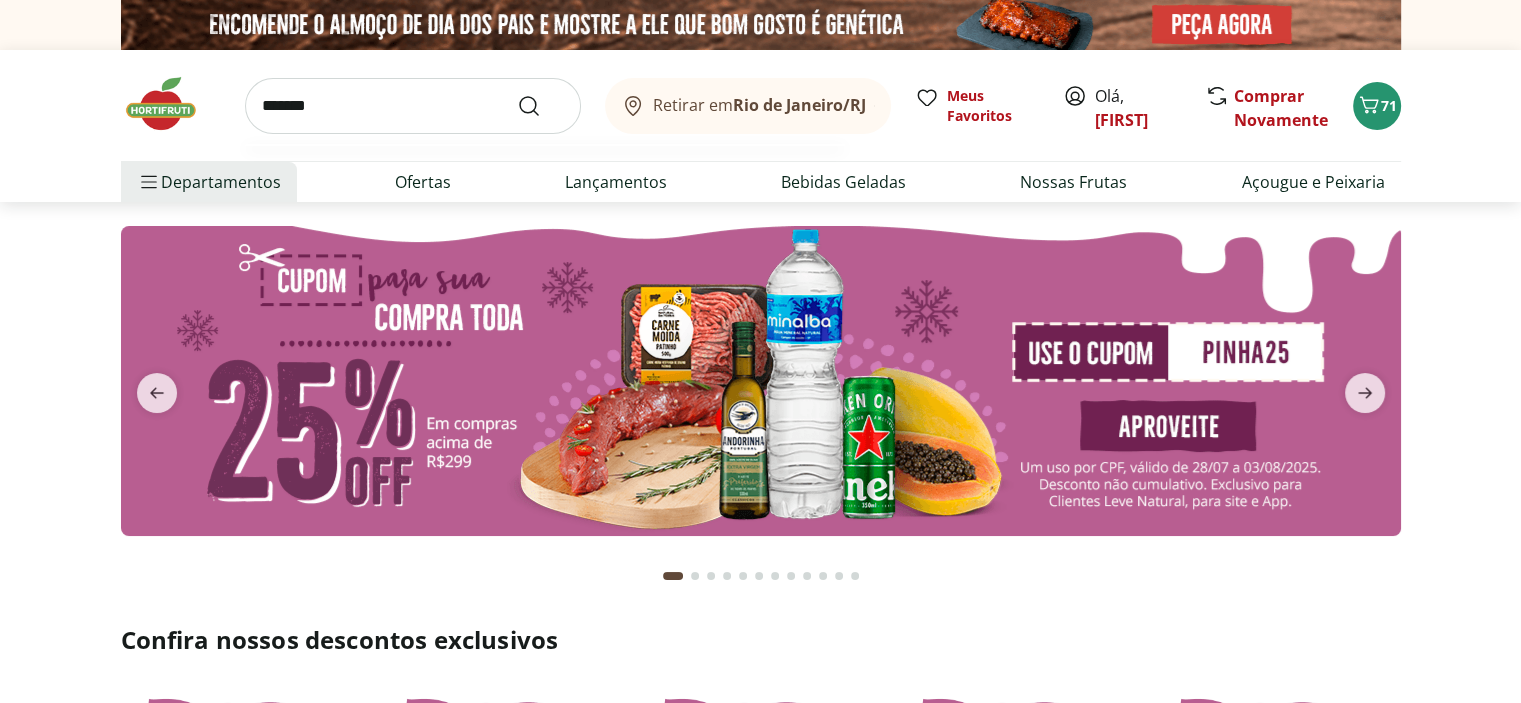 type on "*******" 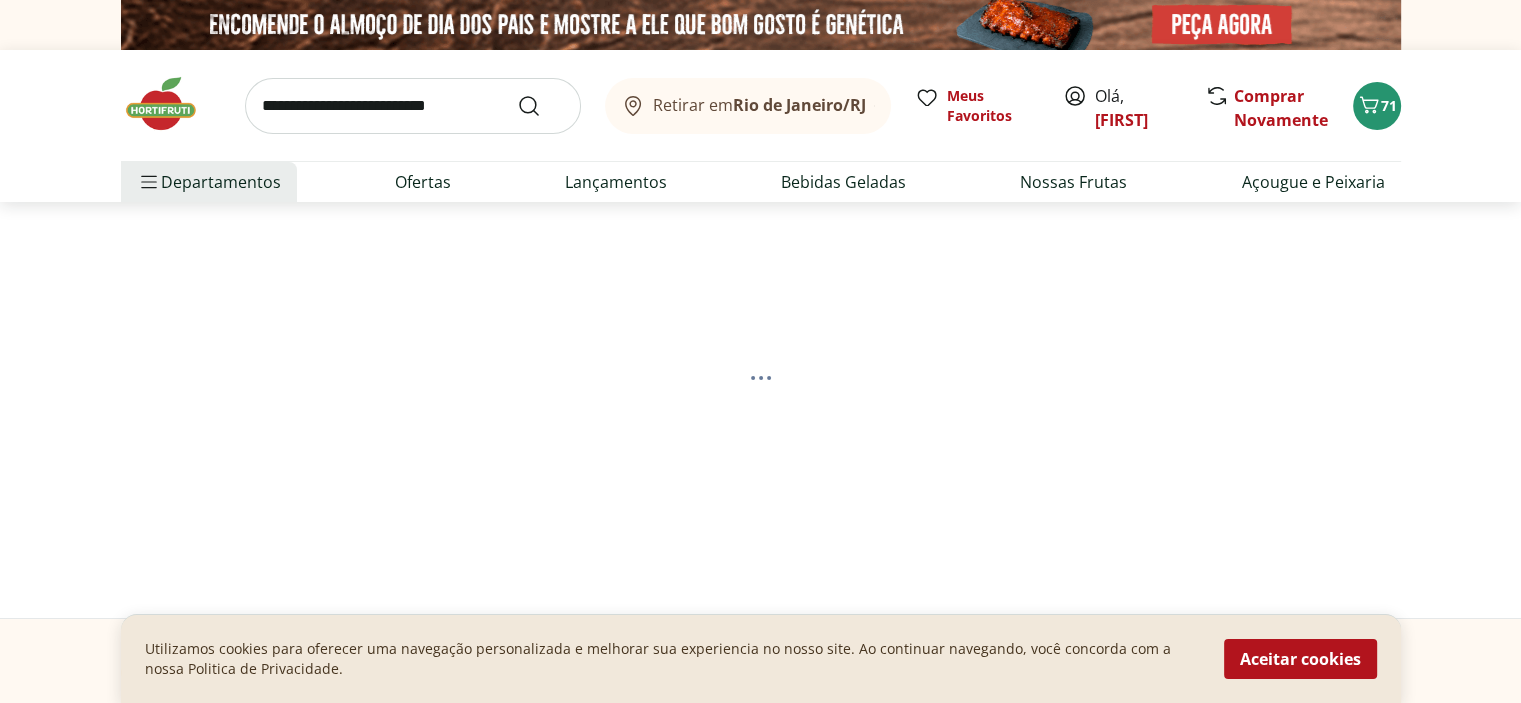 select on "**********" 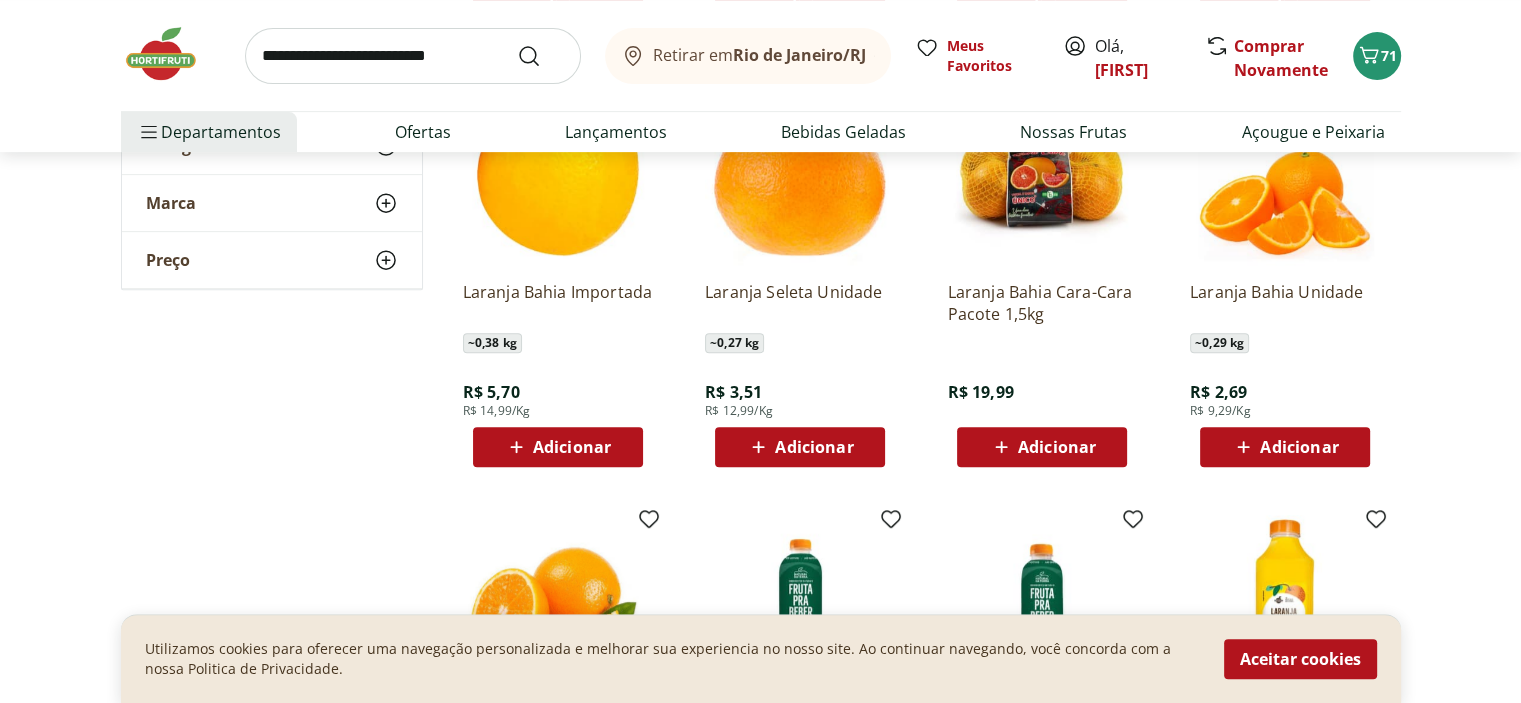 scroll, scrollTop: 787, scrollLeft: 0, axis: vertical 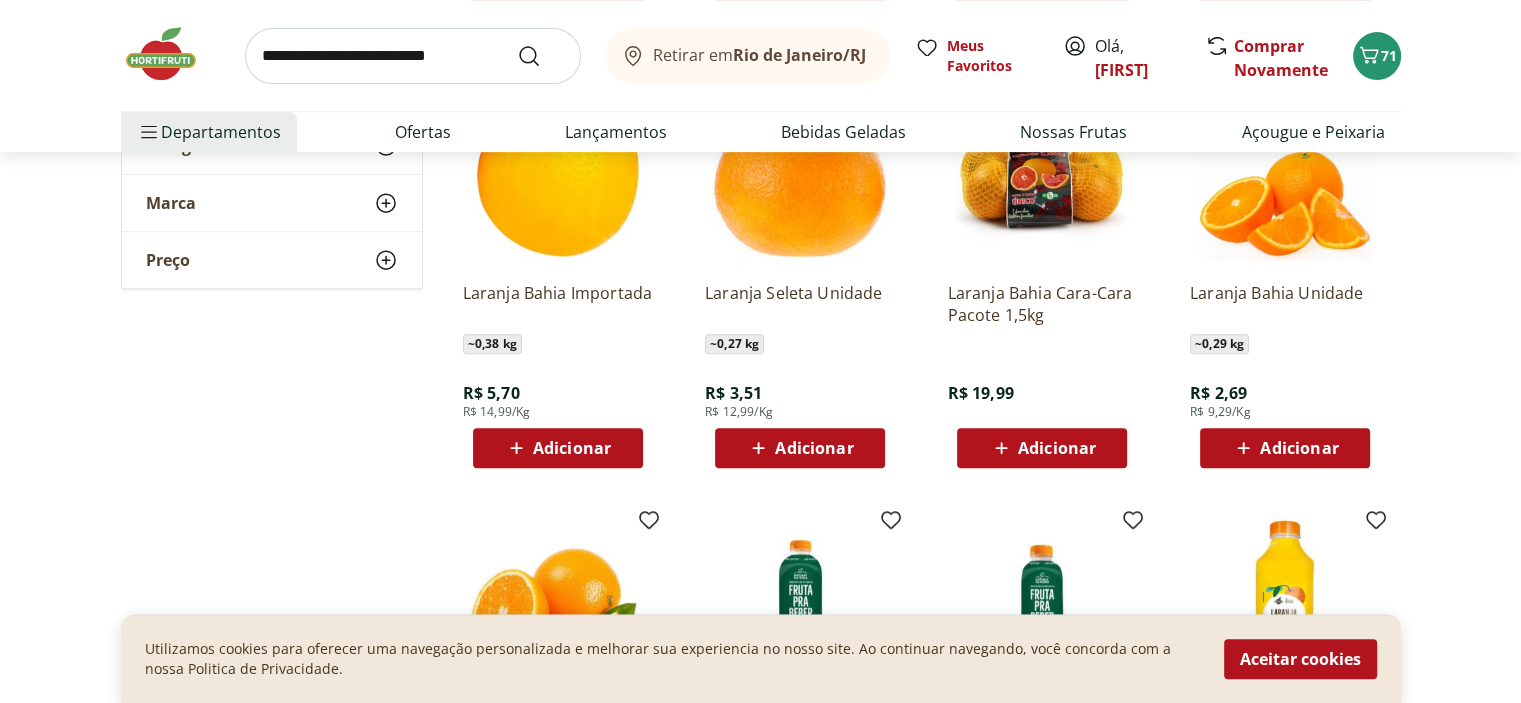 click on "Adicionar" at bounding box center [1299, 448] 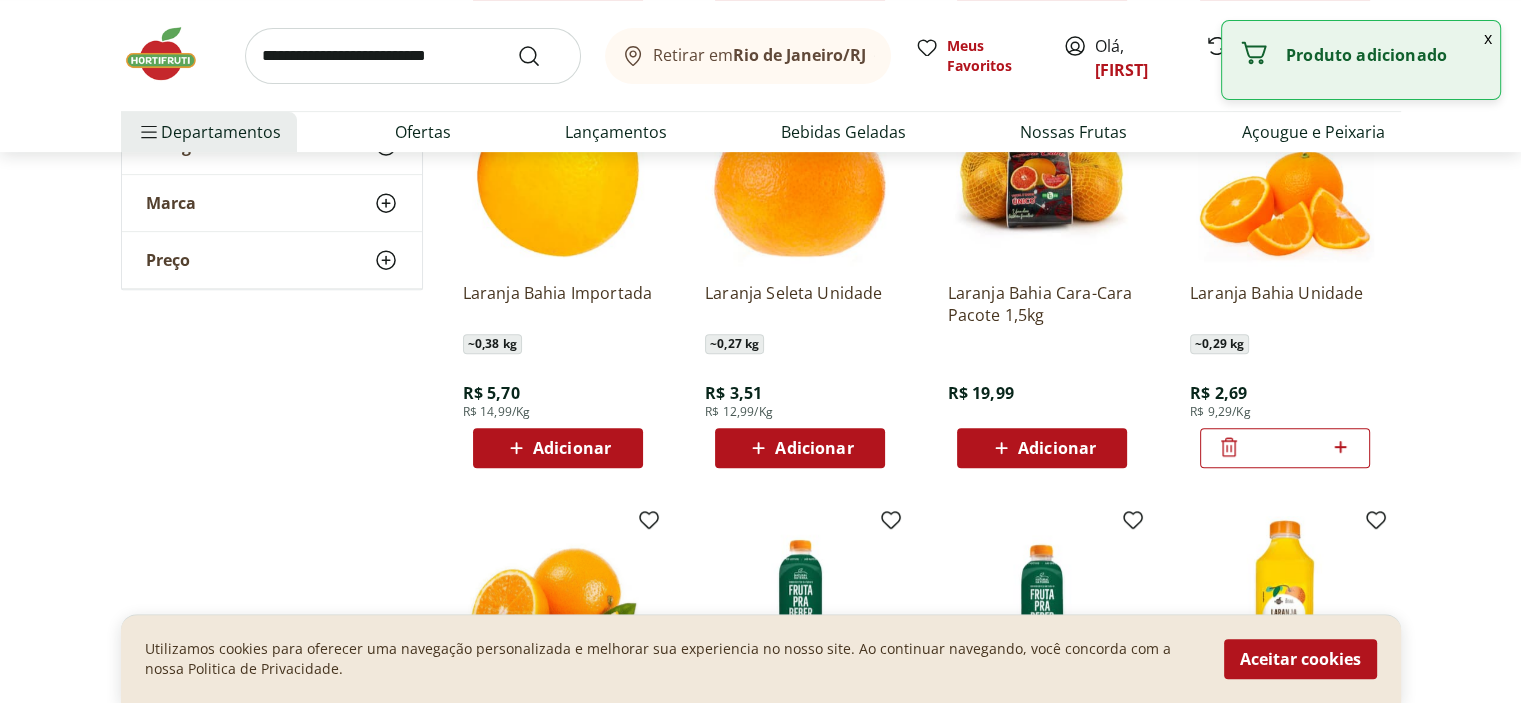 click 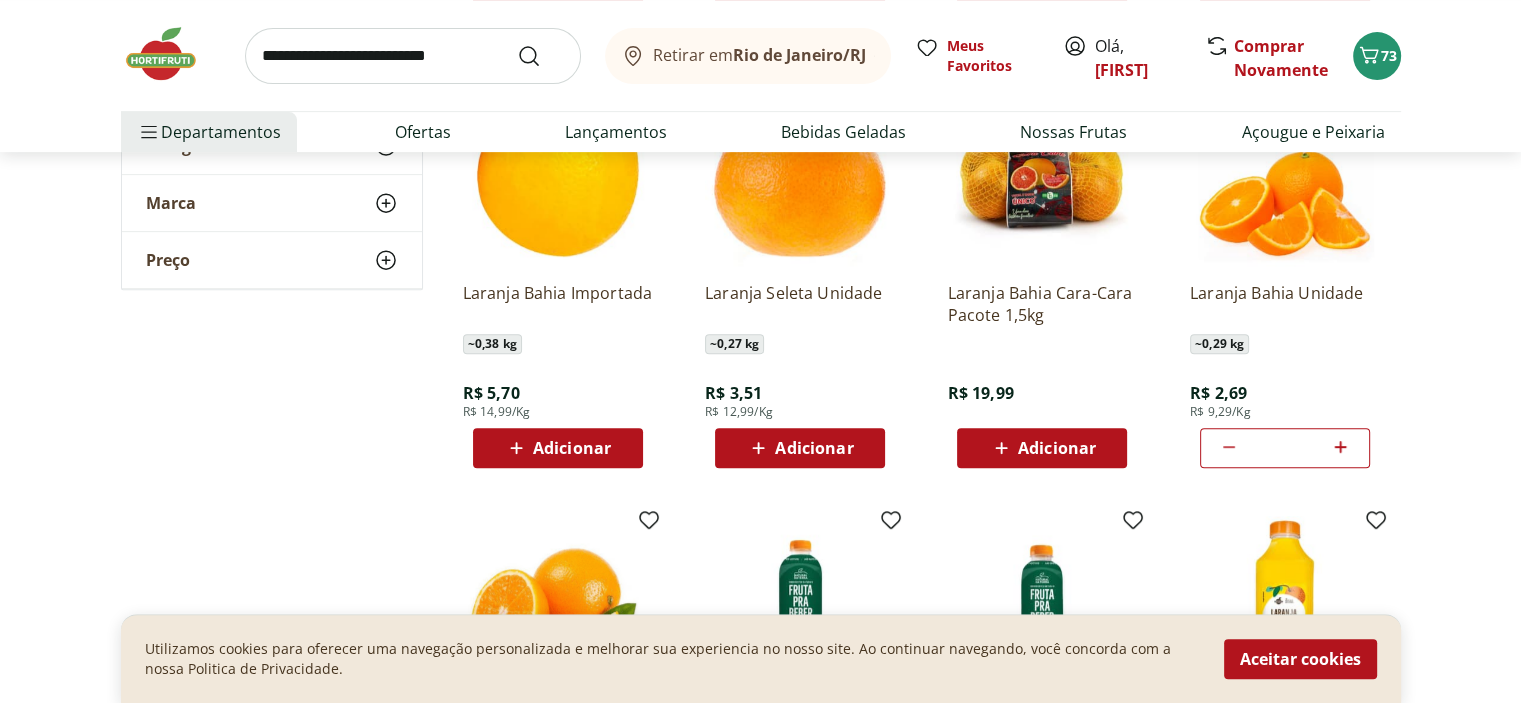 click at bounding box center (413, 56) 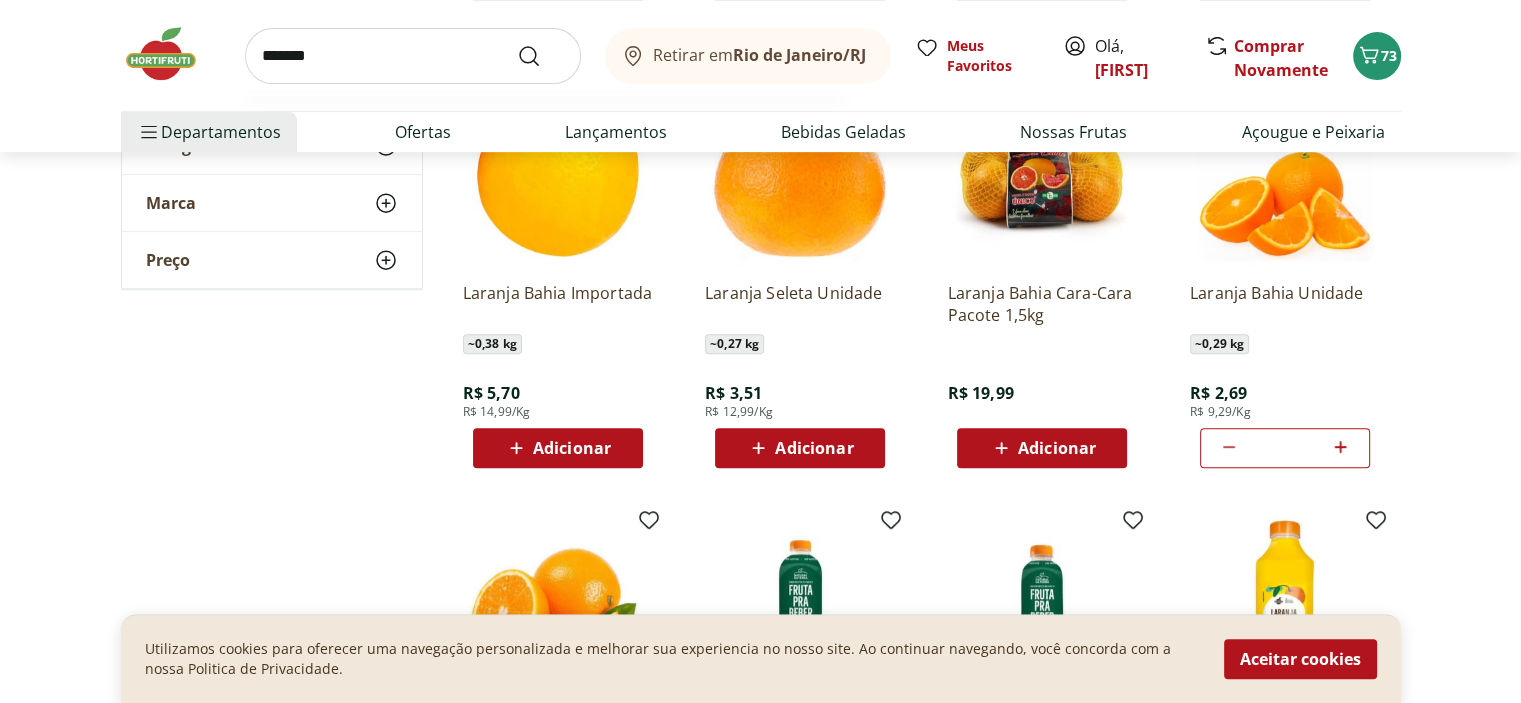 type on "*******" 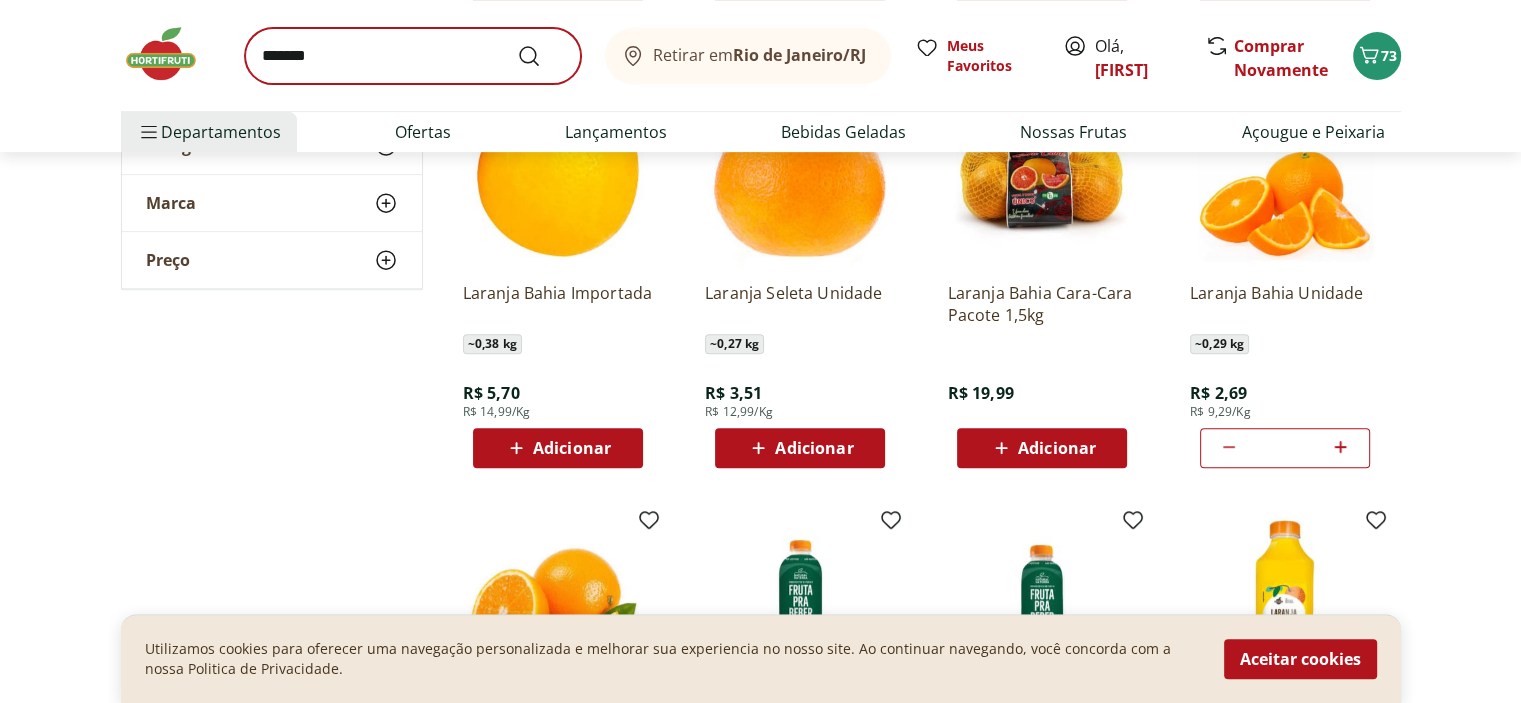 scroll, scrollTop: 0, scrollLeft: 0, axis: both 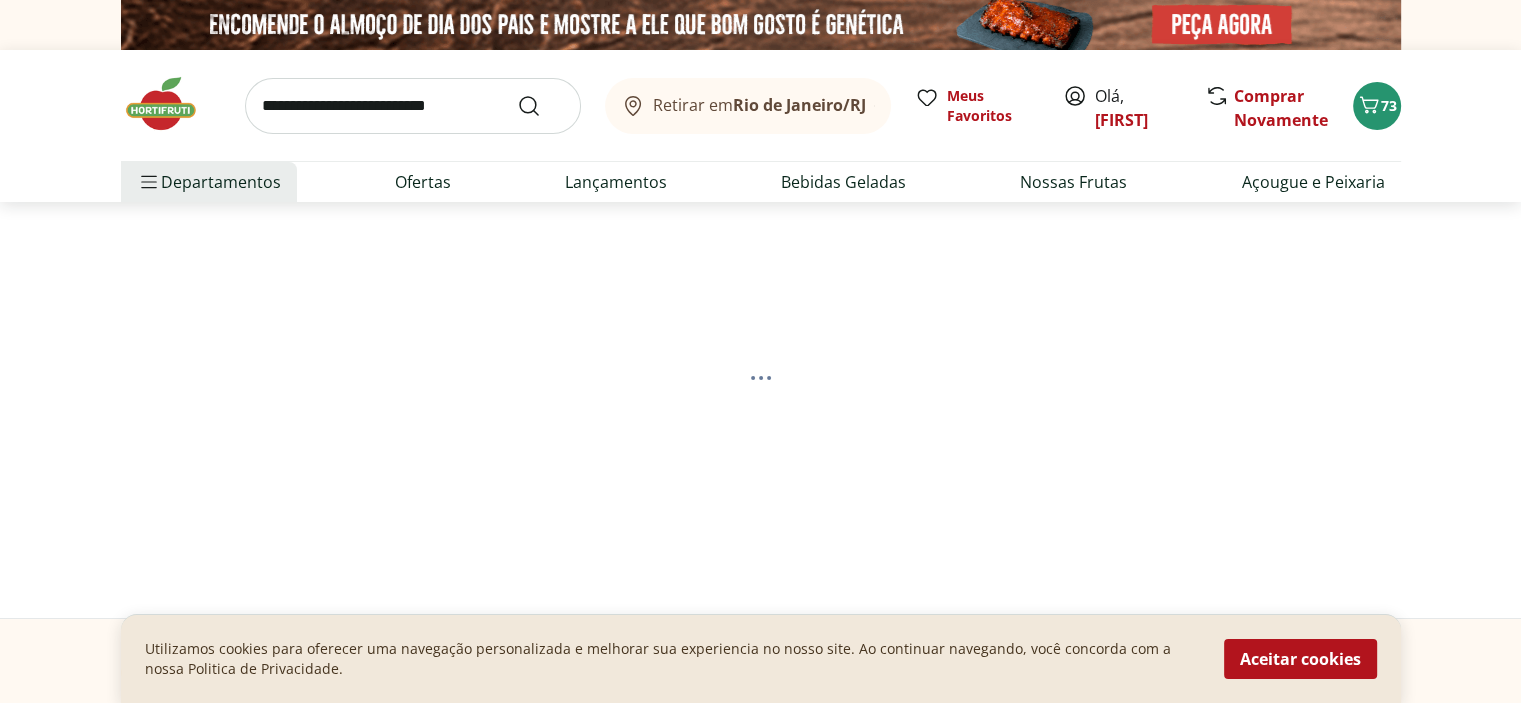 select on "**********" 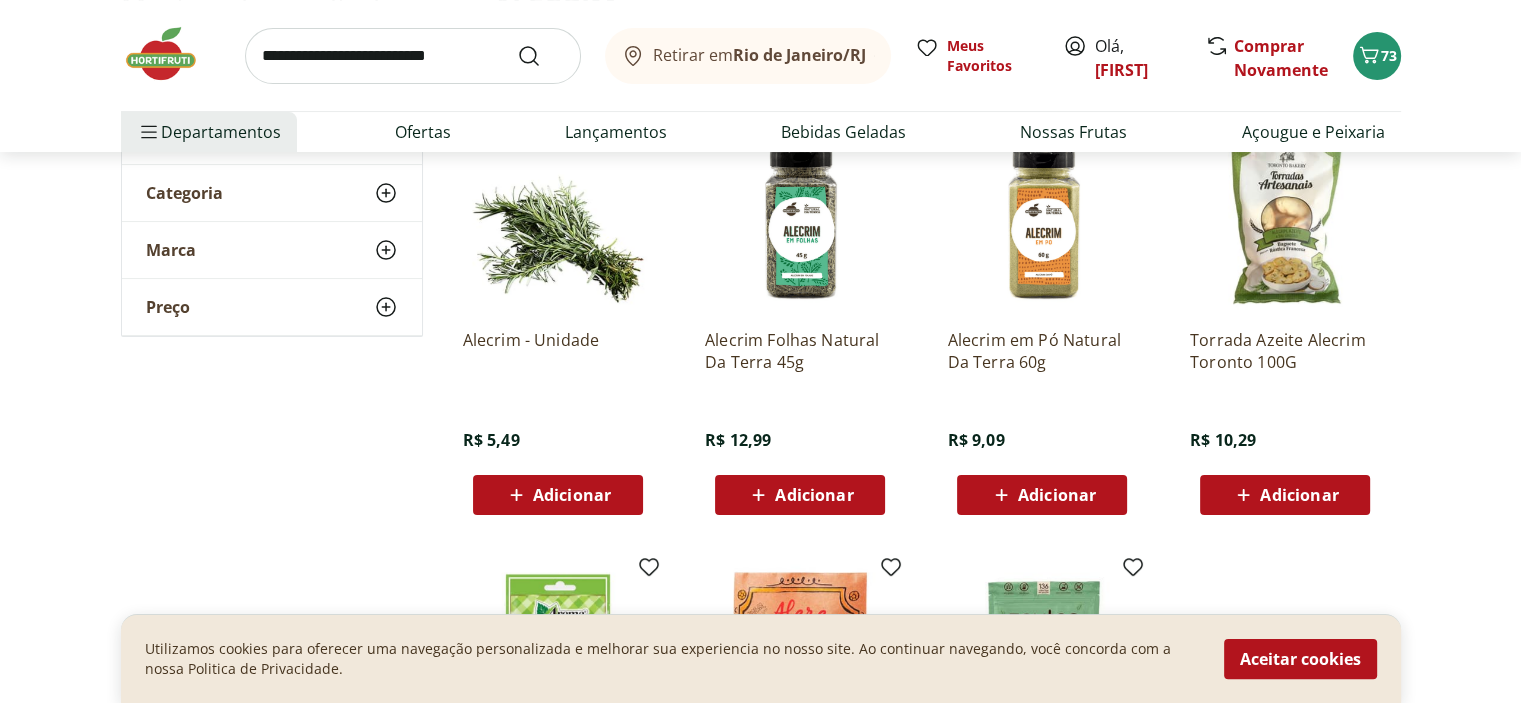 scroll, scrollTop: 323, scrollLeft: 0, axis: vertical 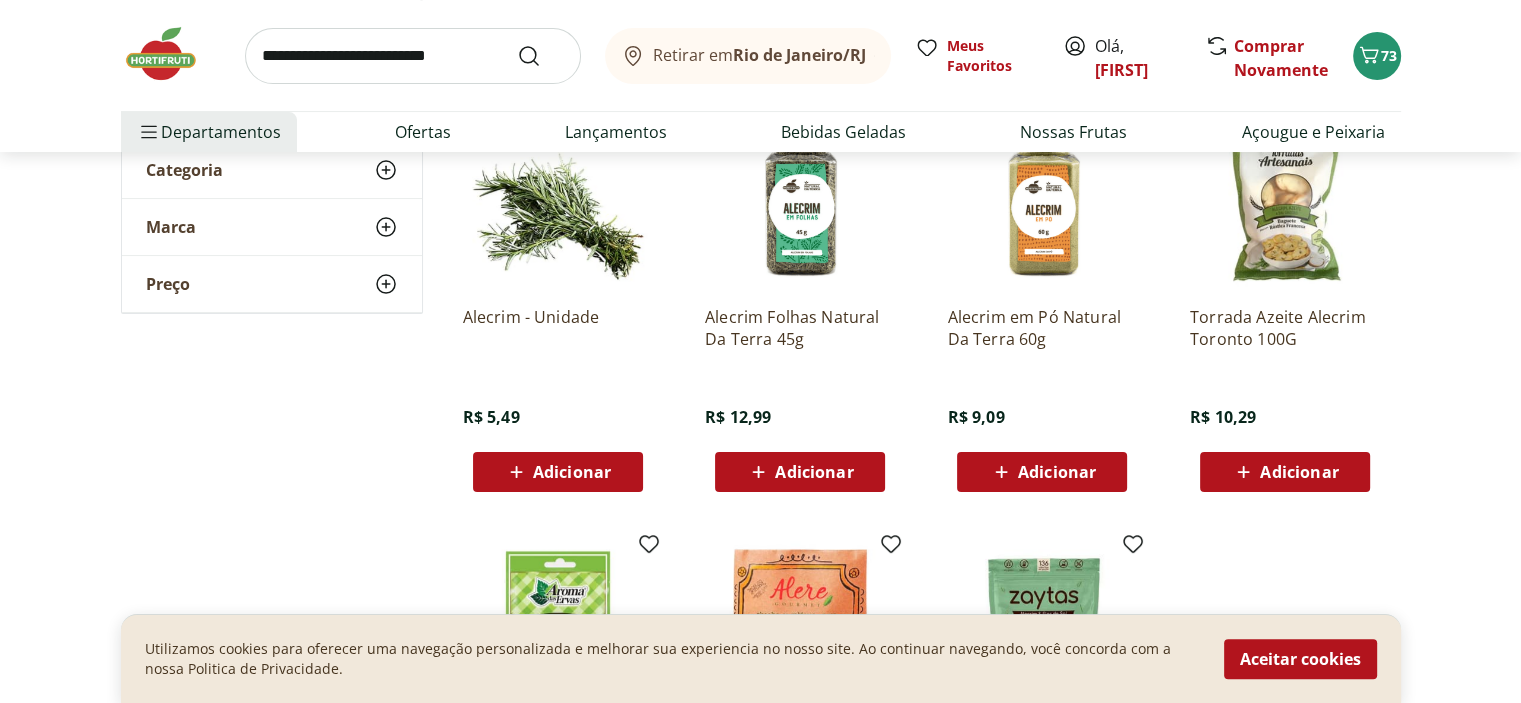 click on "Adicionar" at bounding box center [572, 472] 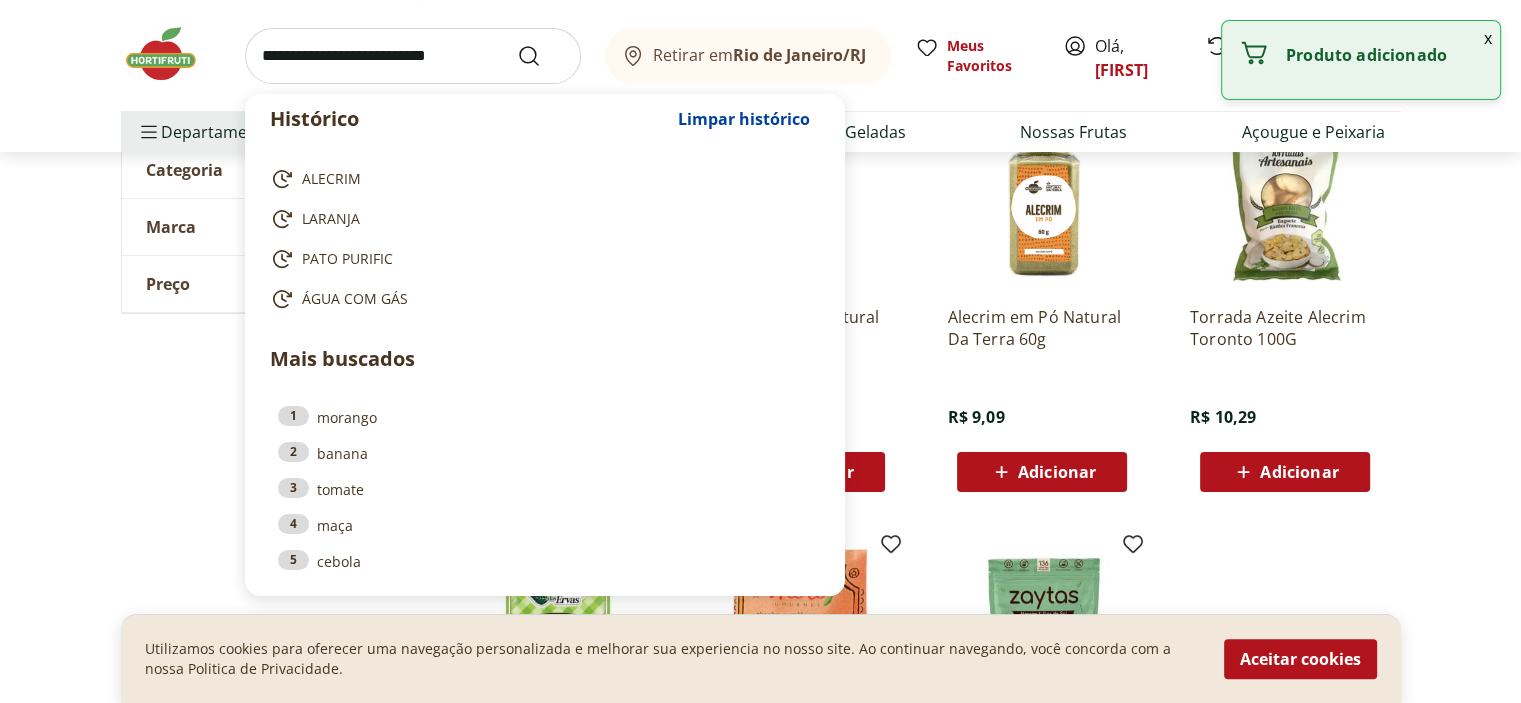 click at bounding box center (413, 56) 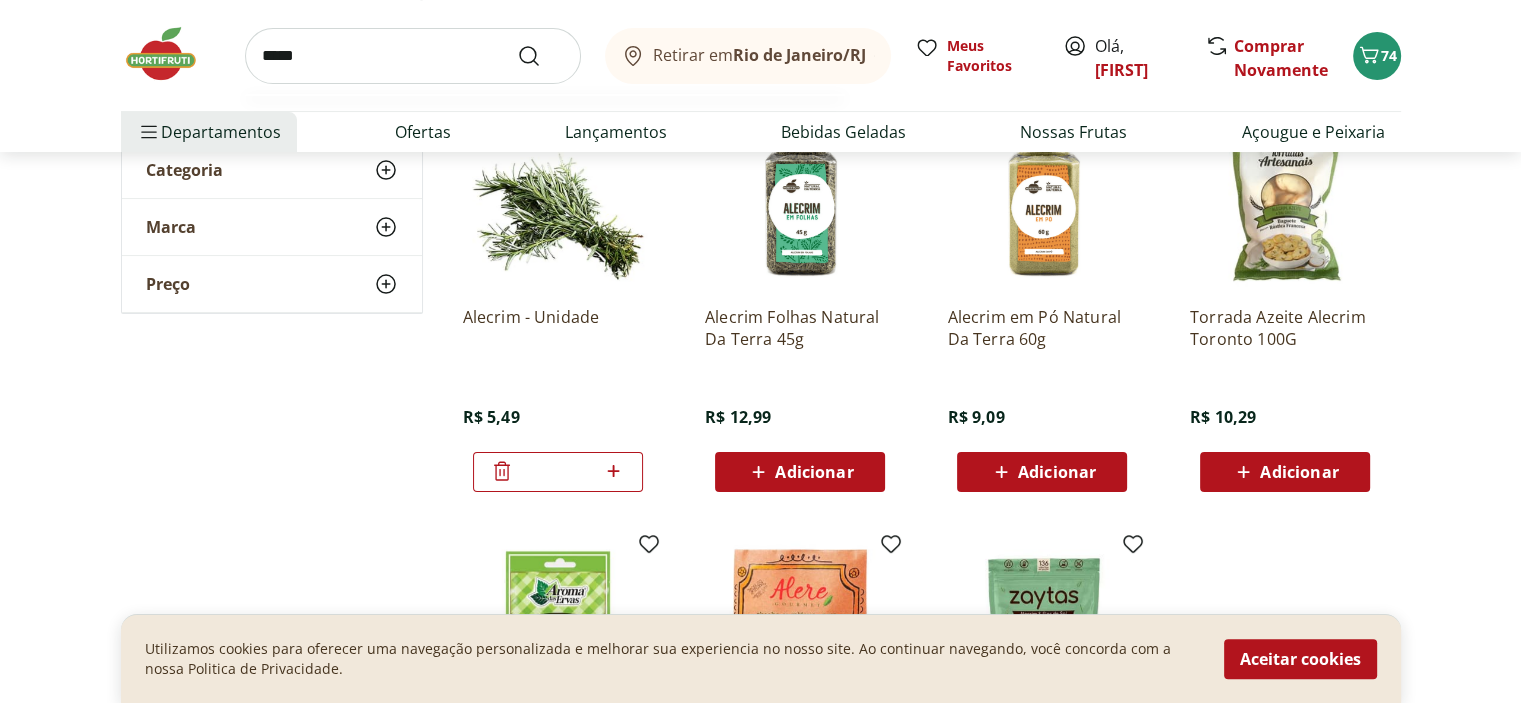 type on "*****" 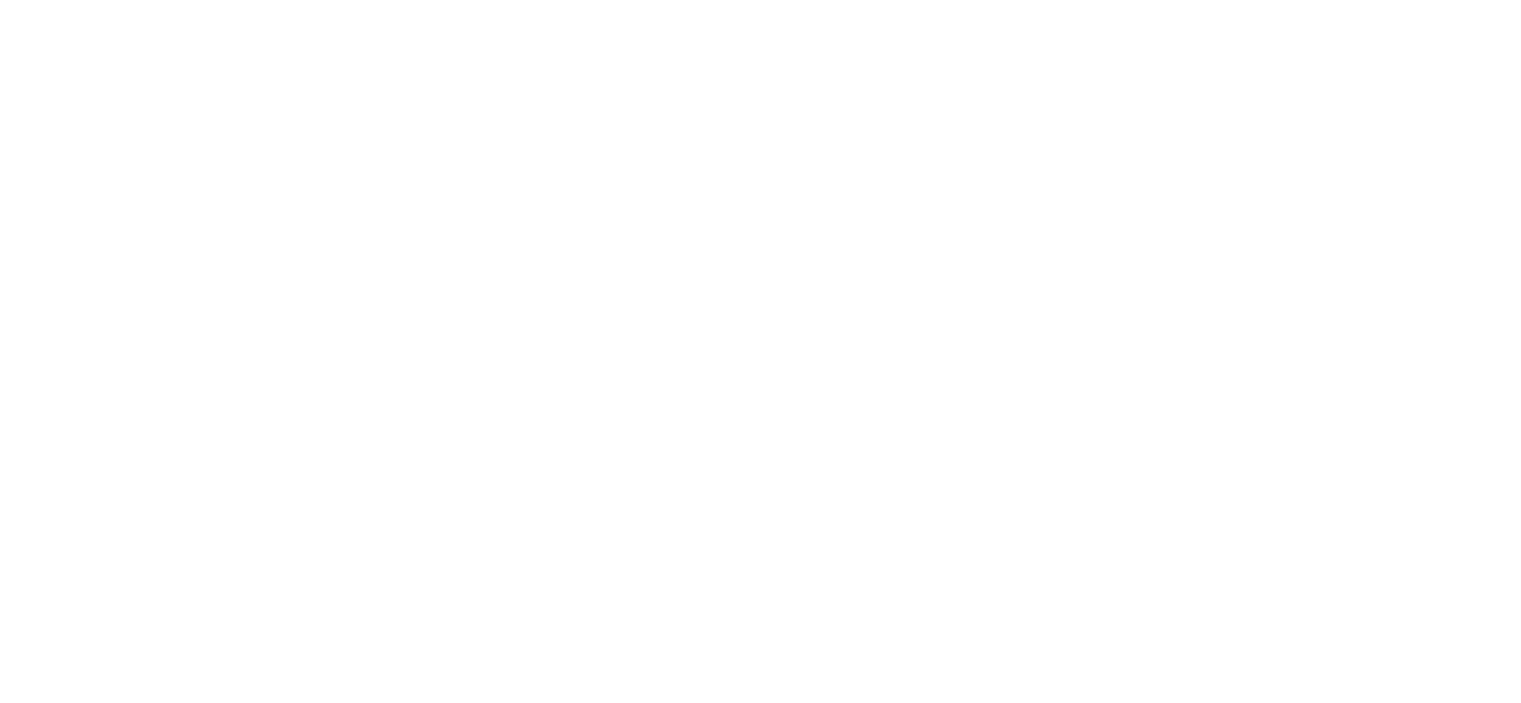 scroll, scrollTop: 0, scrollLeft: 0, axis: both 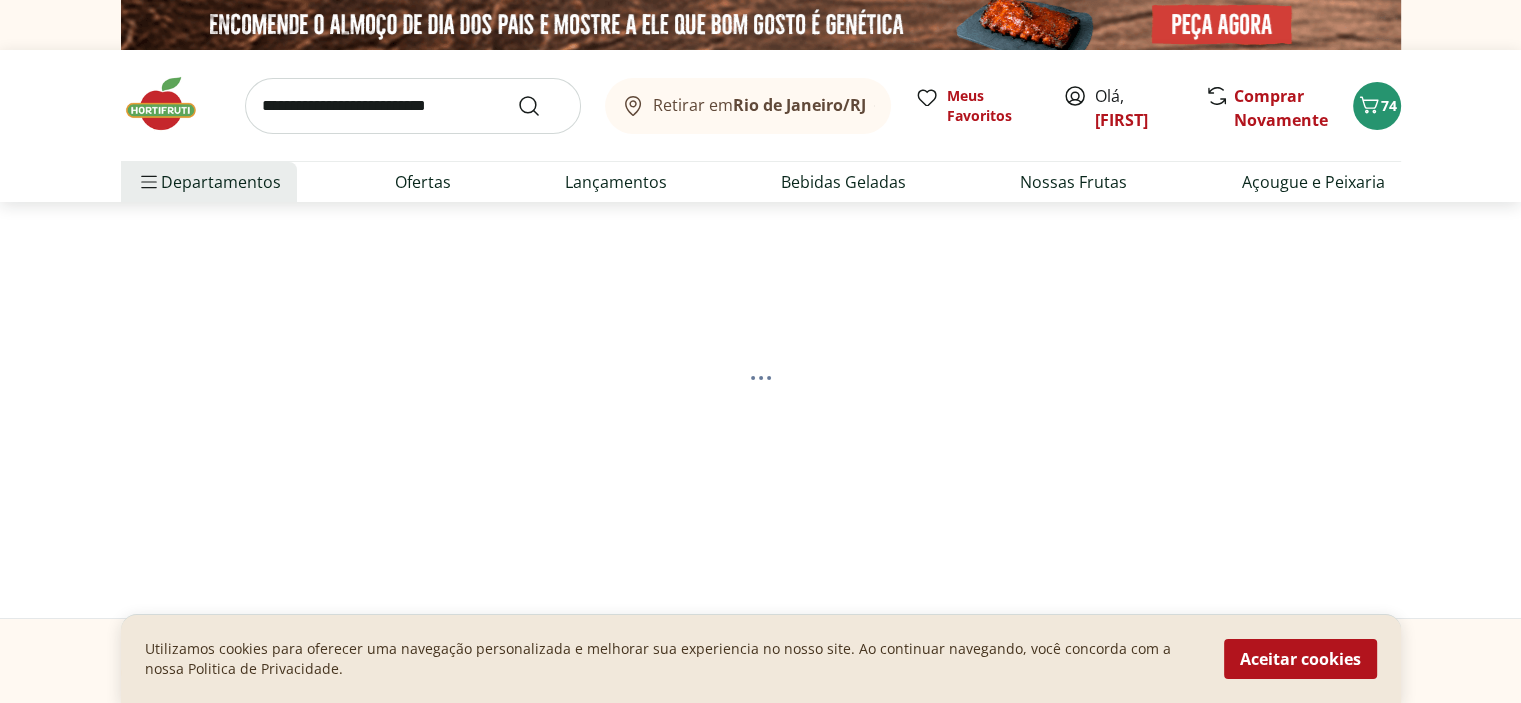 select on "**********" 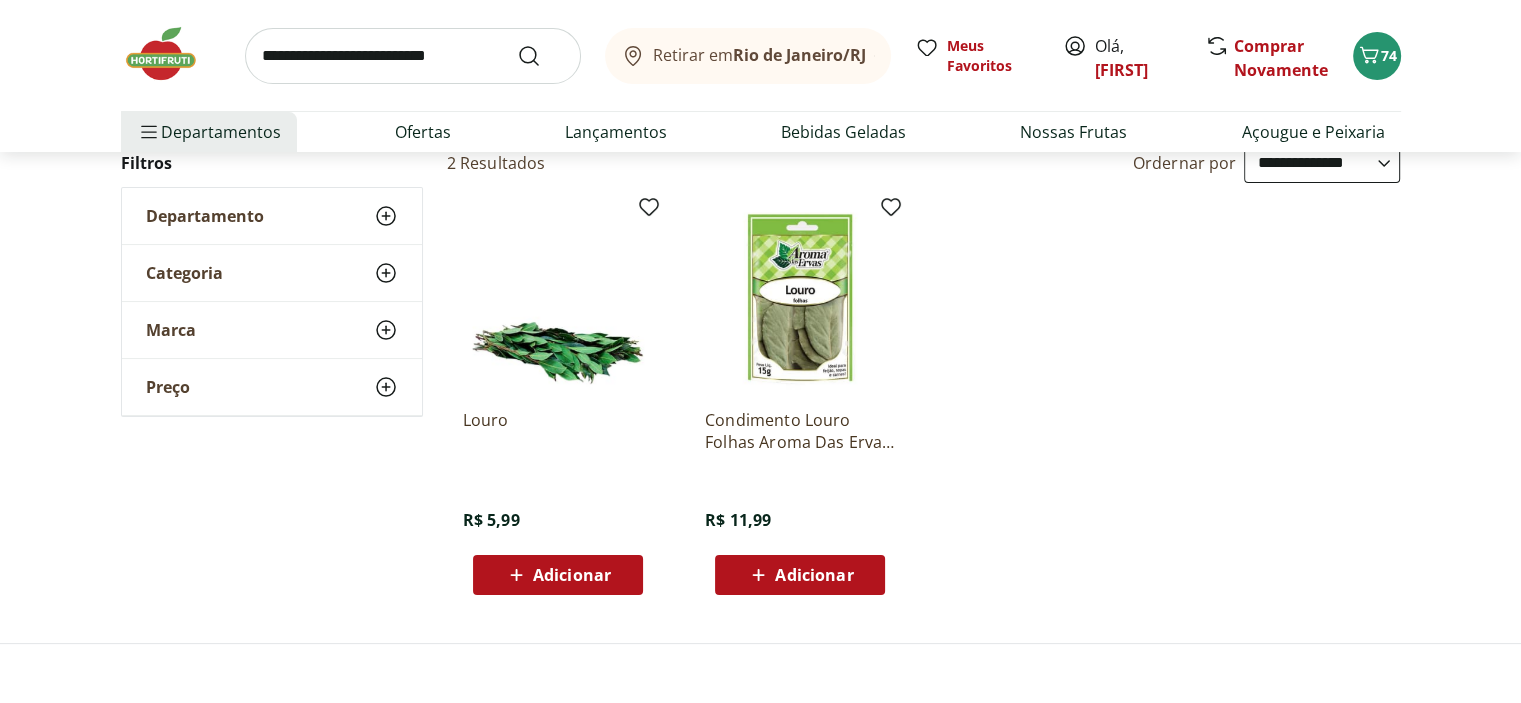scroll, scrollTop: 242, scrollLeft: 0, axis: vertical 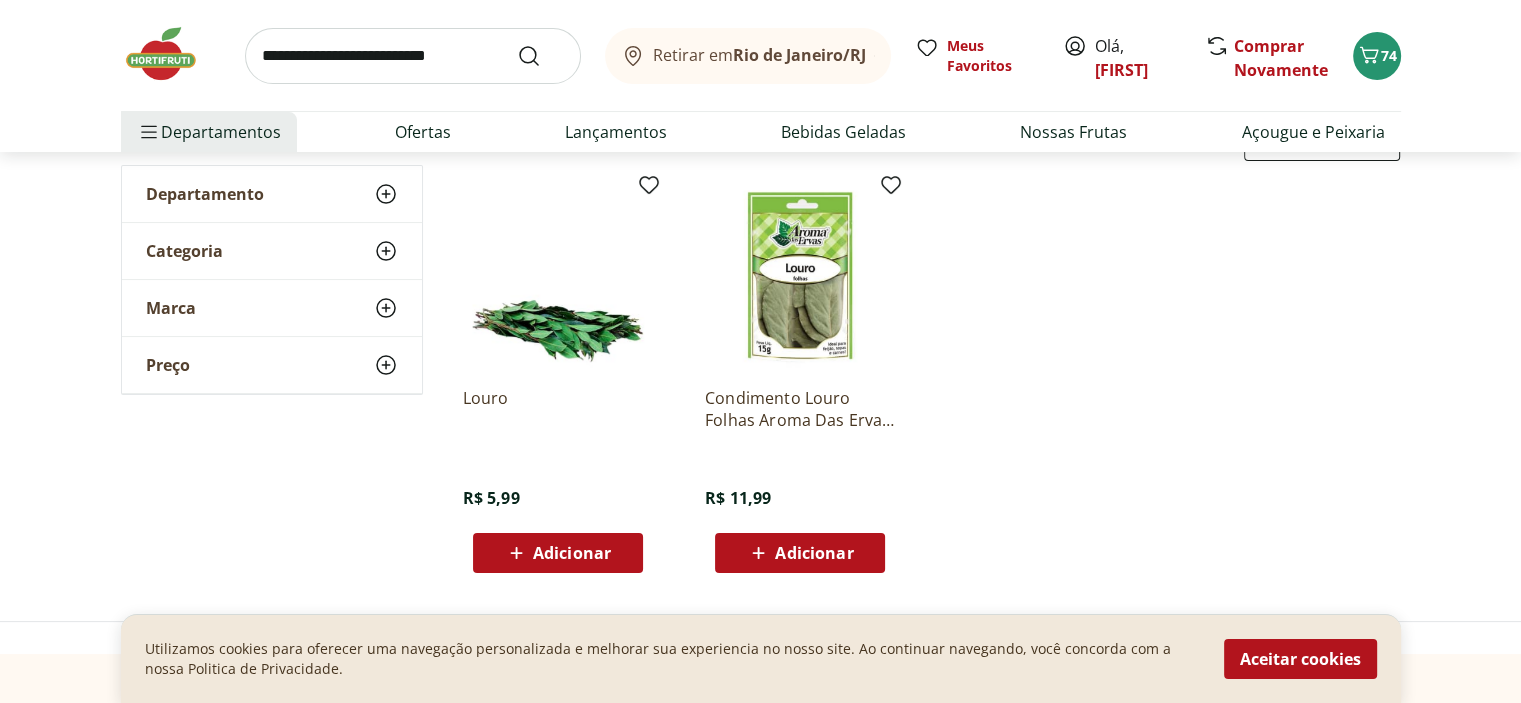 click on "Adicionar" at bounding box center [572, 553] 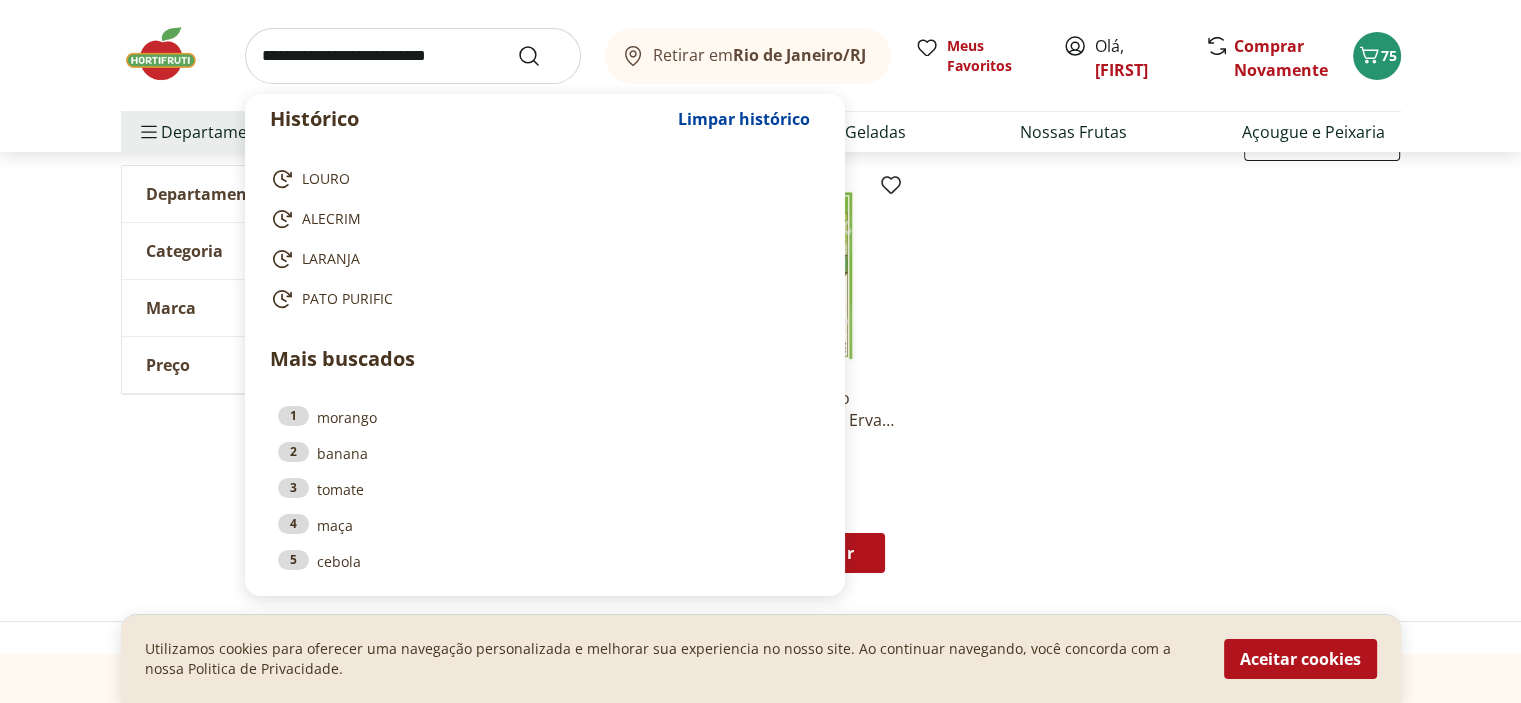 click at bounding box center [413, 56] 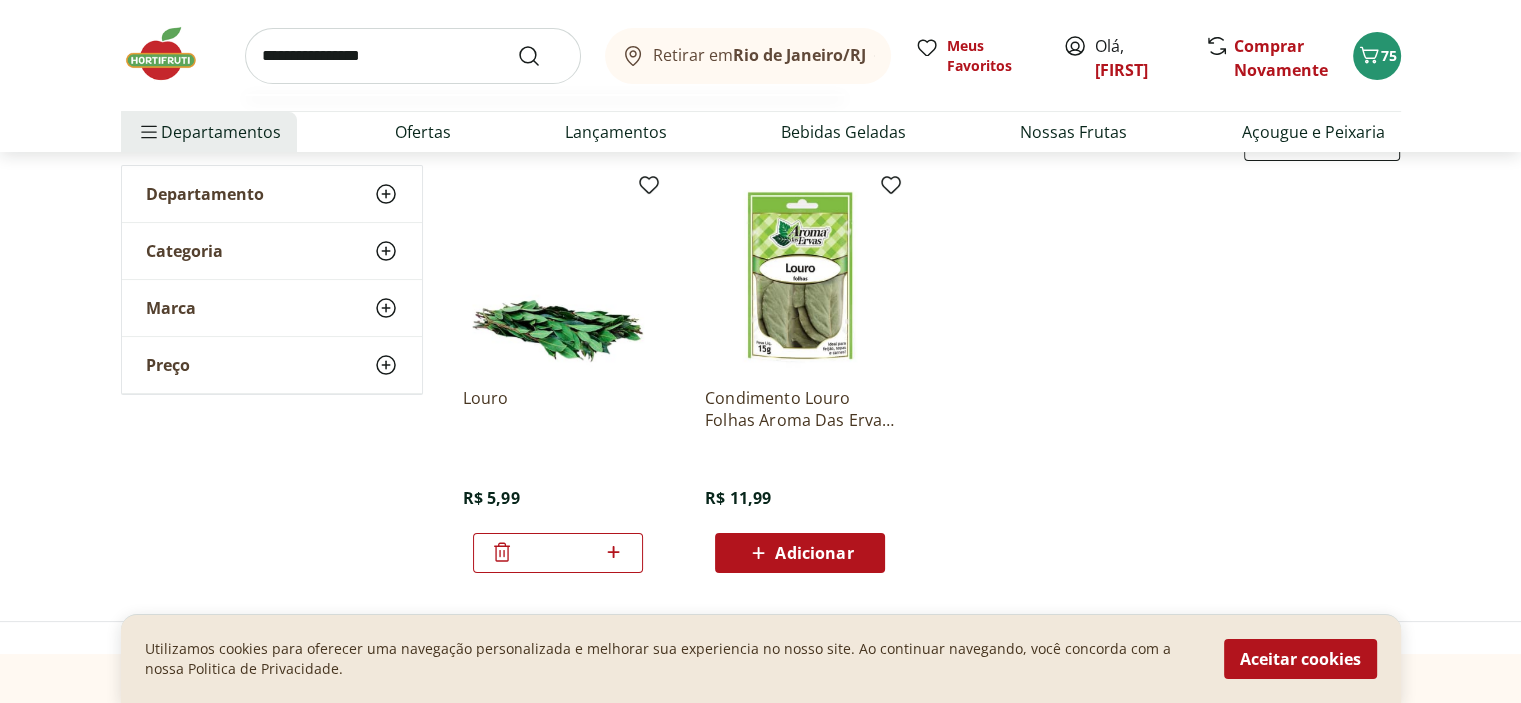 type on "**********" 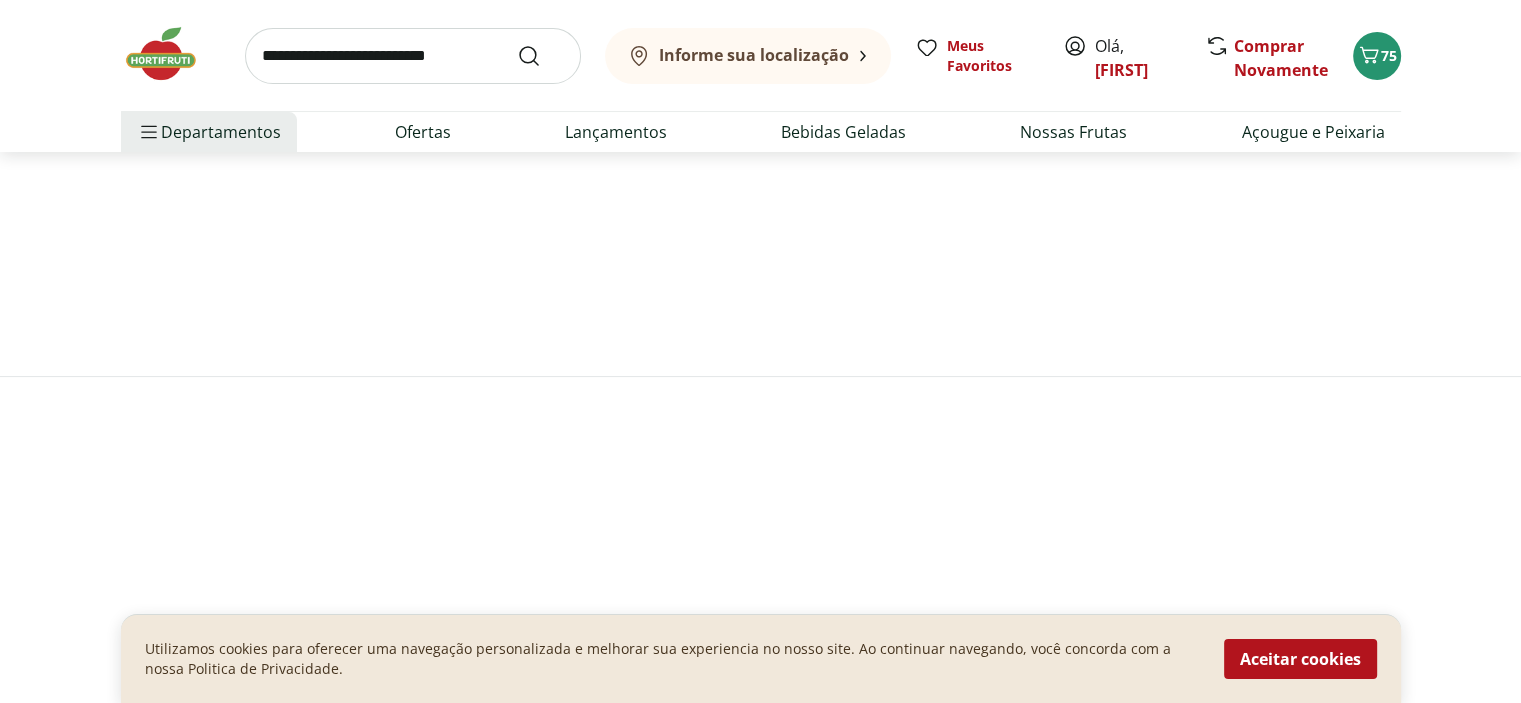 scroll, scrollTop: 0, scrollLeft: 0, axis: both 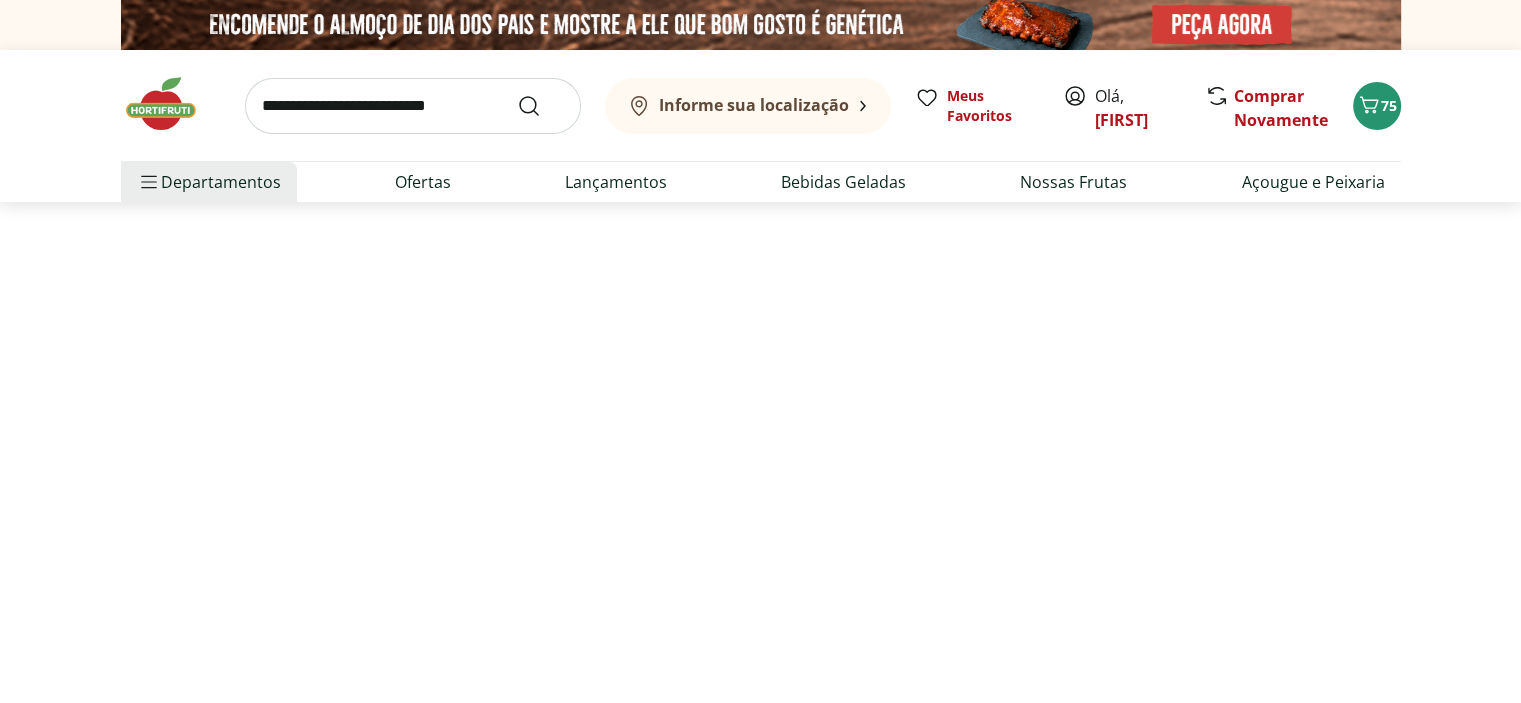 select on "**********" 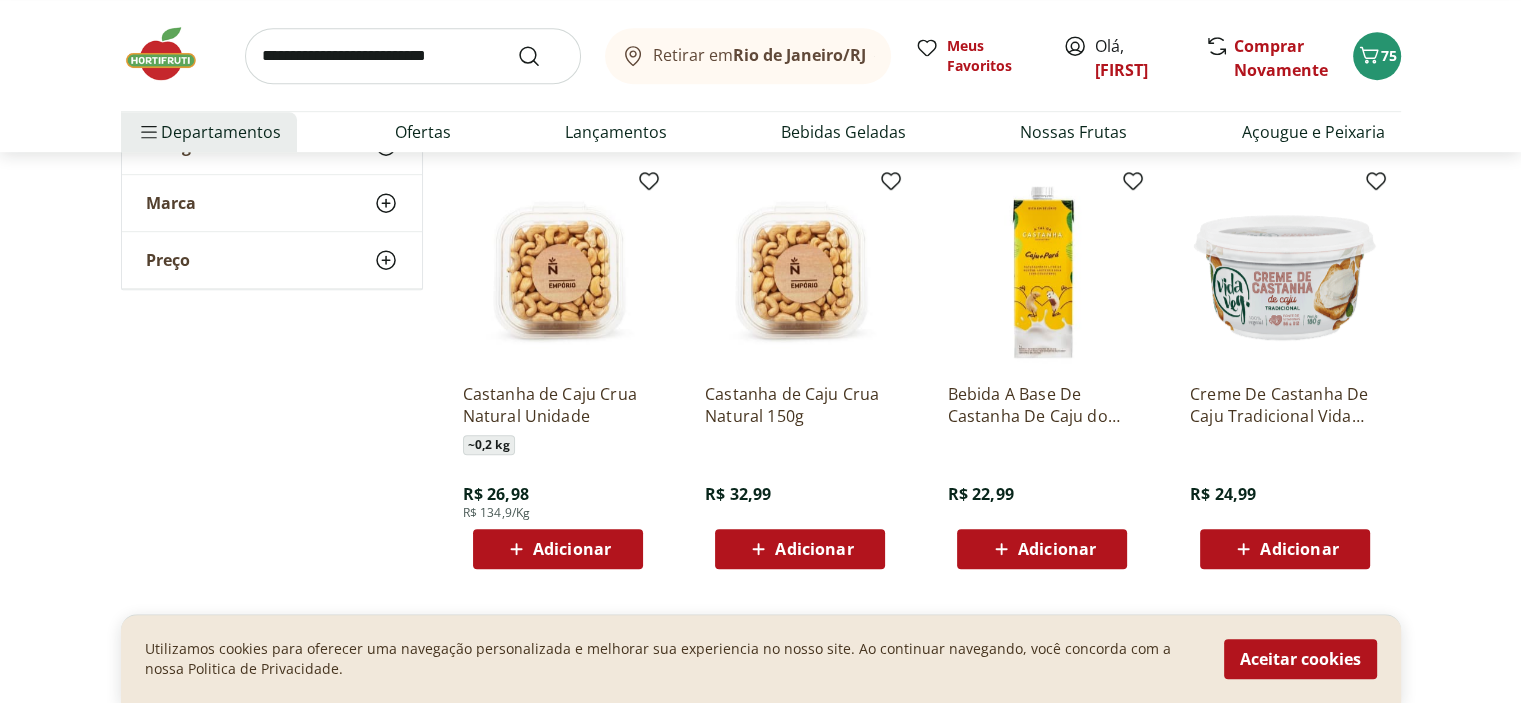 scroll, scrollTop: 1127, scrollLeft: 0, axis: vertical 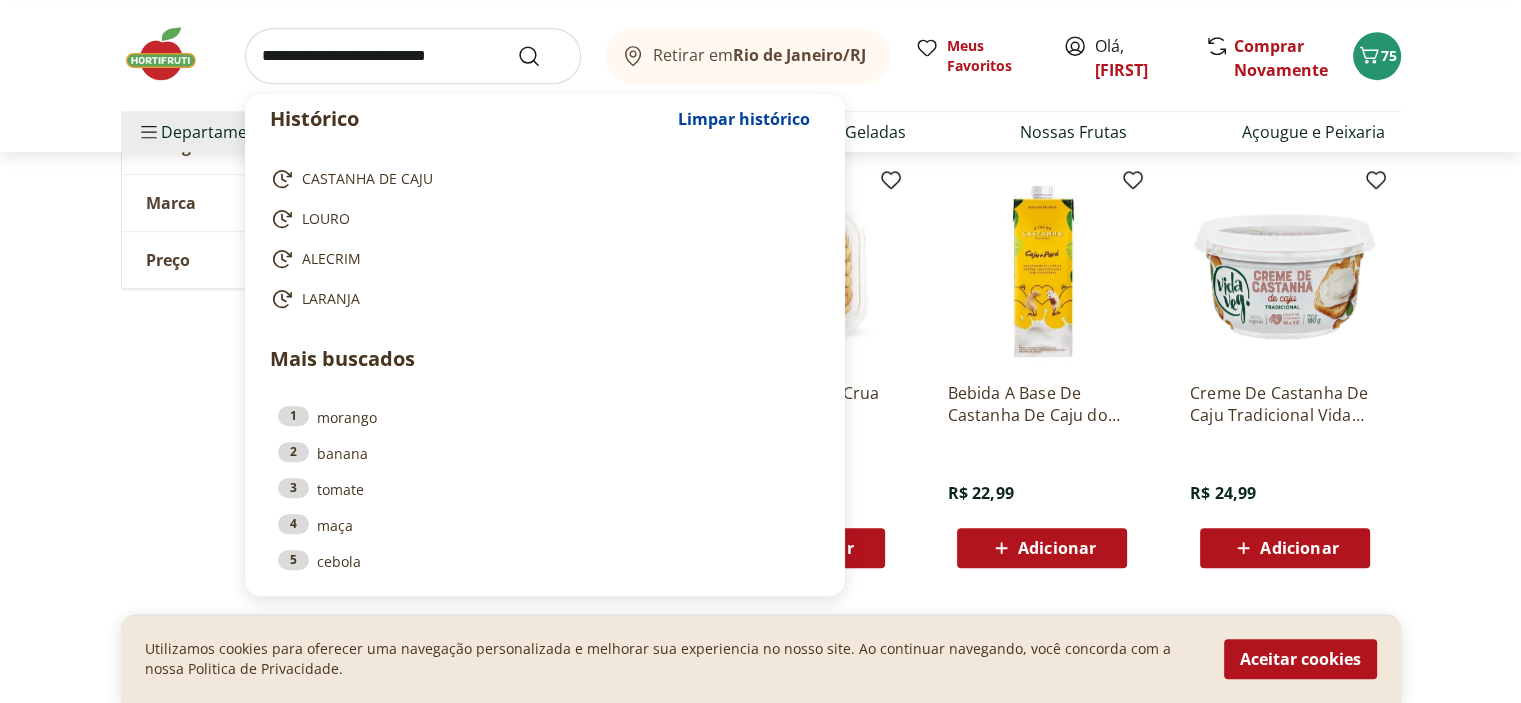 click at bounding box center [413, 56] 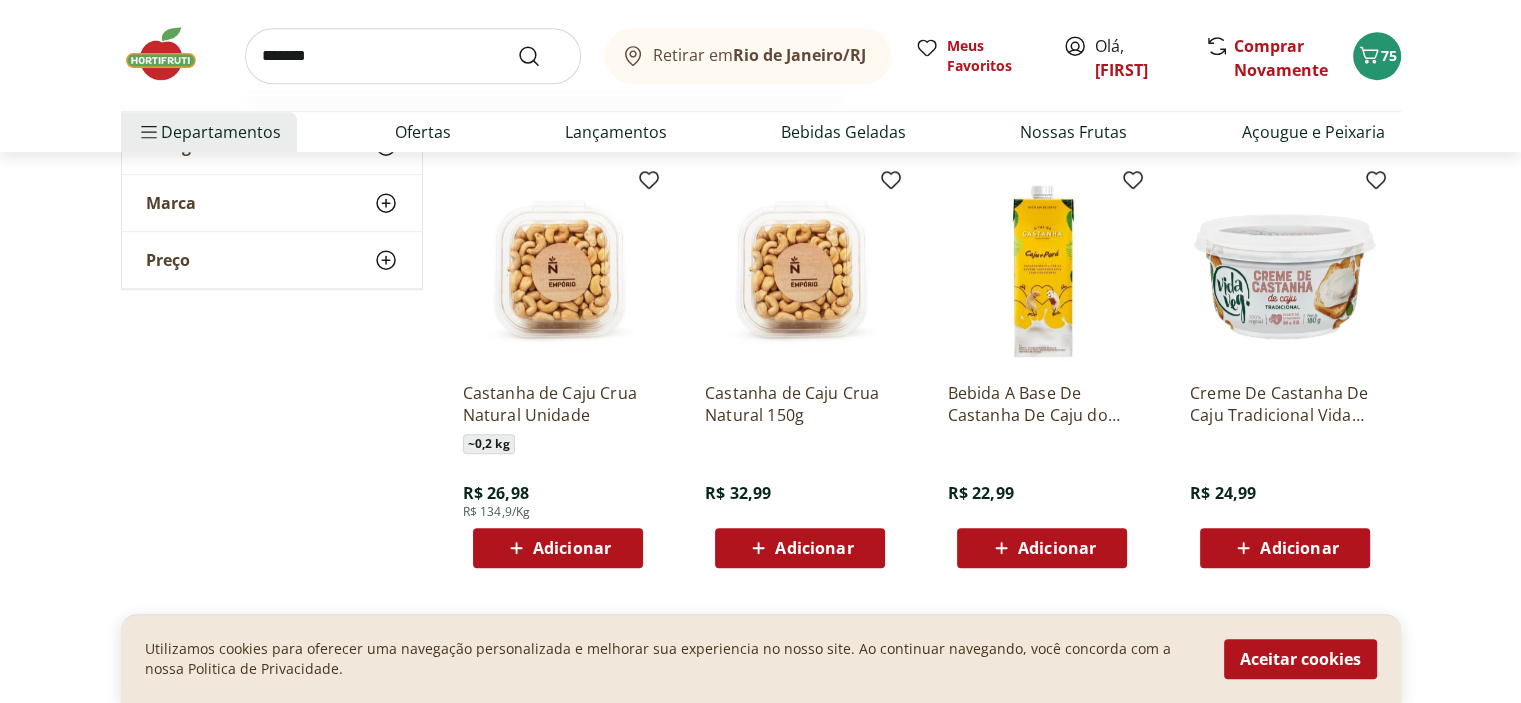 type on "*******" 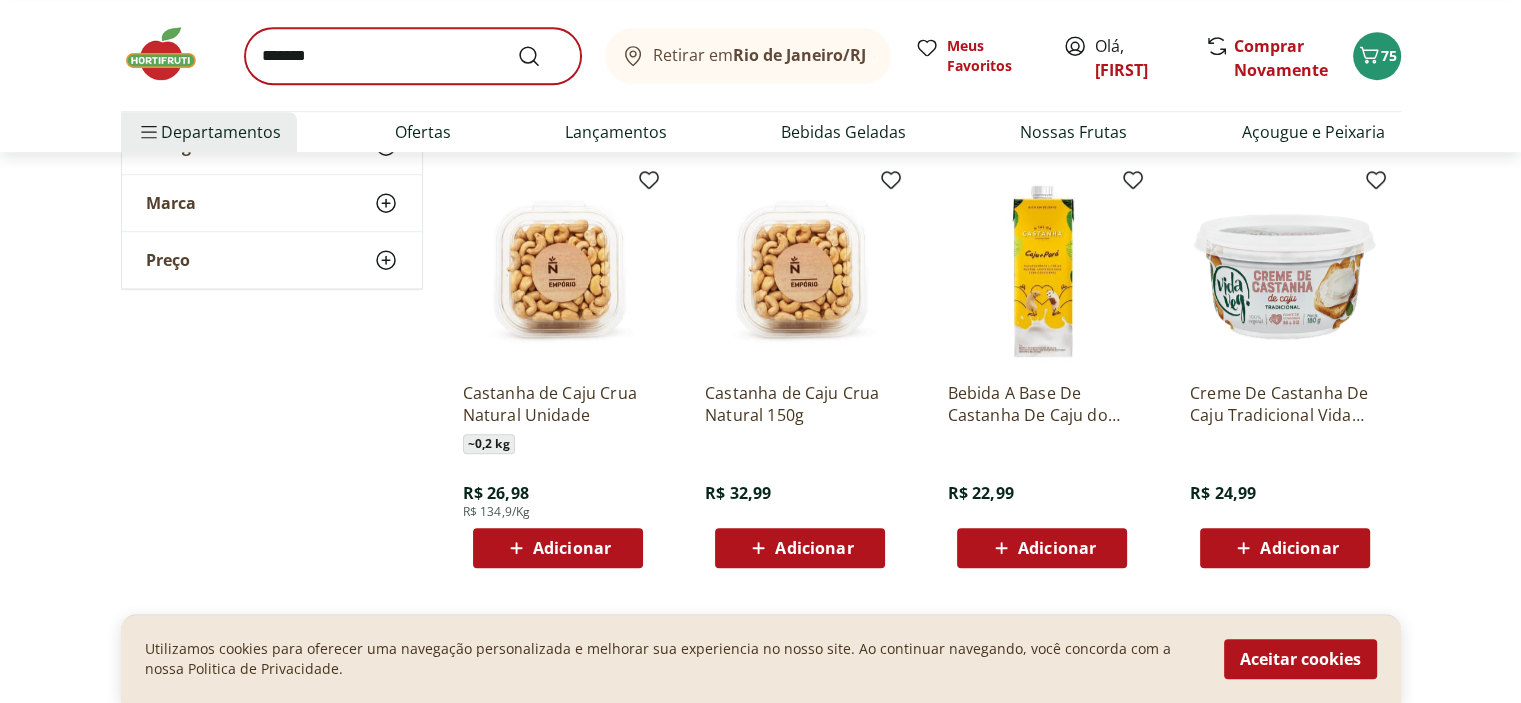 scroll, scrollTop: 0, scrollLeft: 0, axis: both 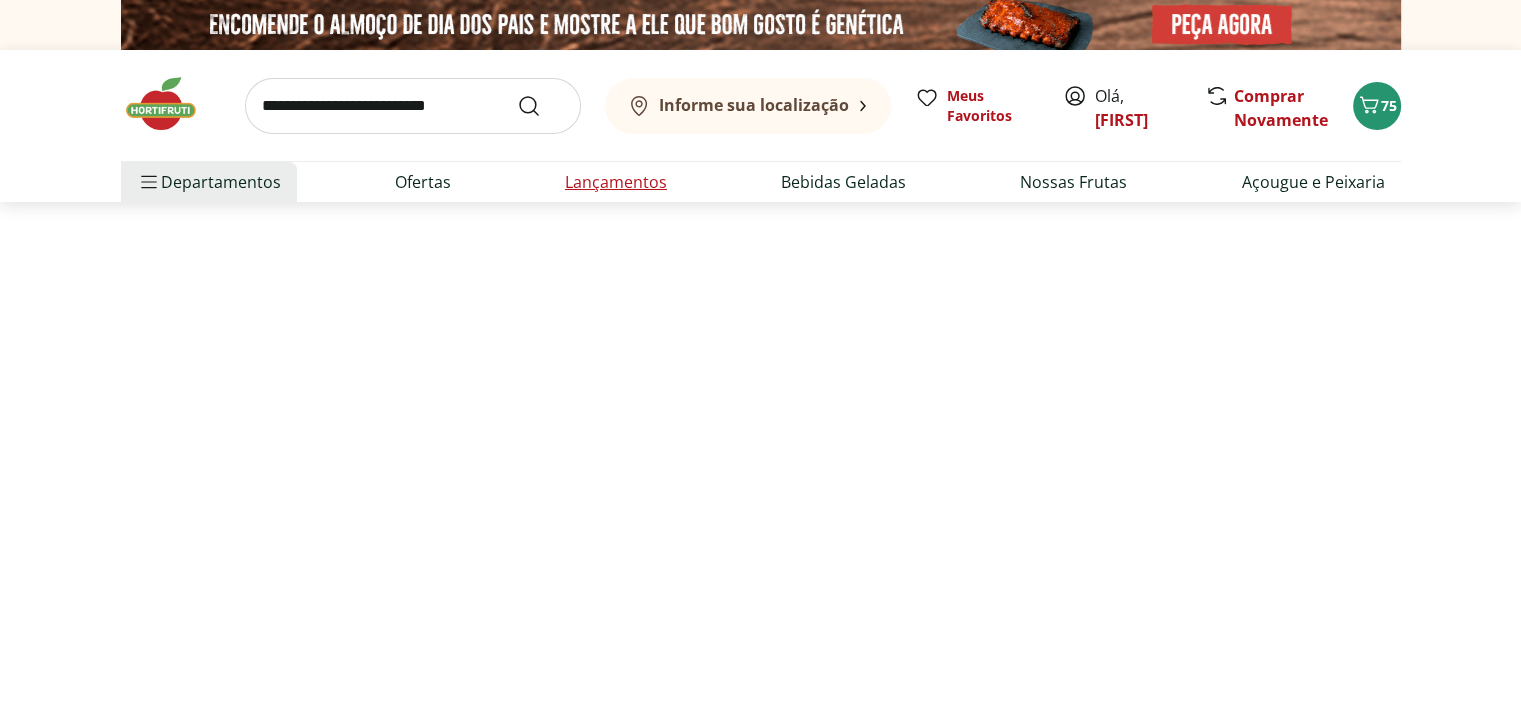 select on "**********" 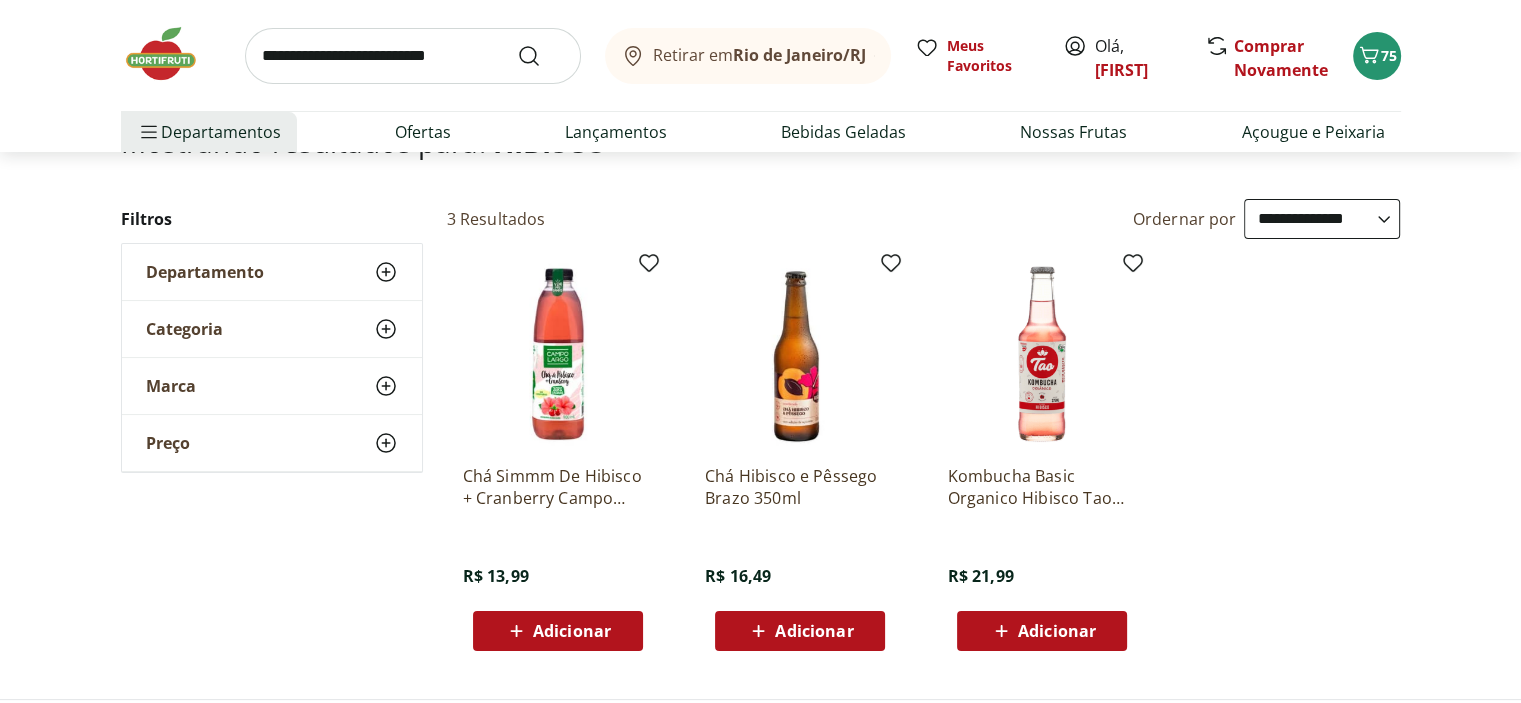 scroll, scrollTop: 164, scrollLeft: 0, axis: vertical 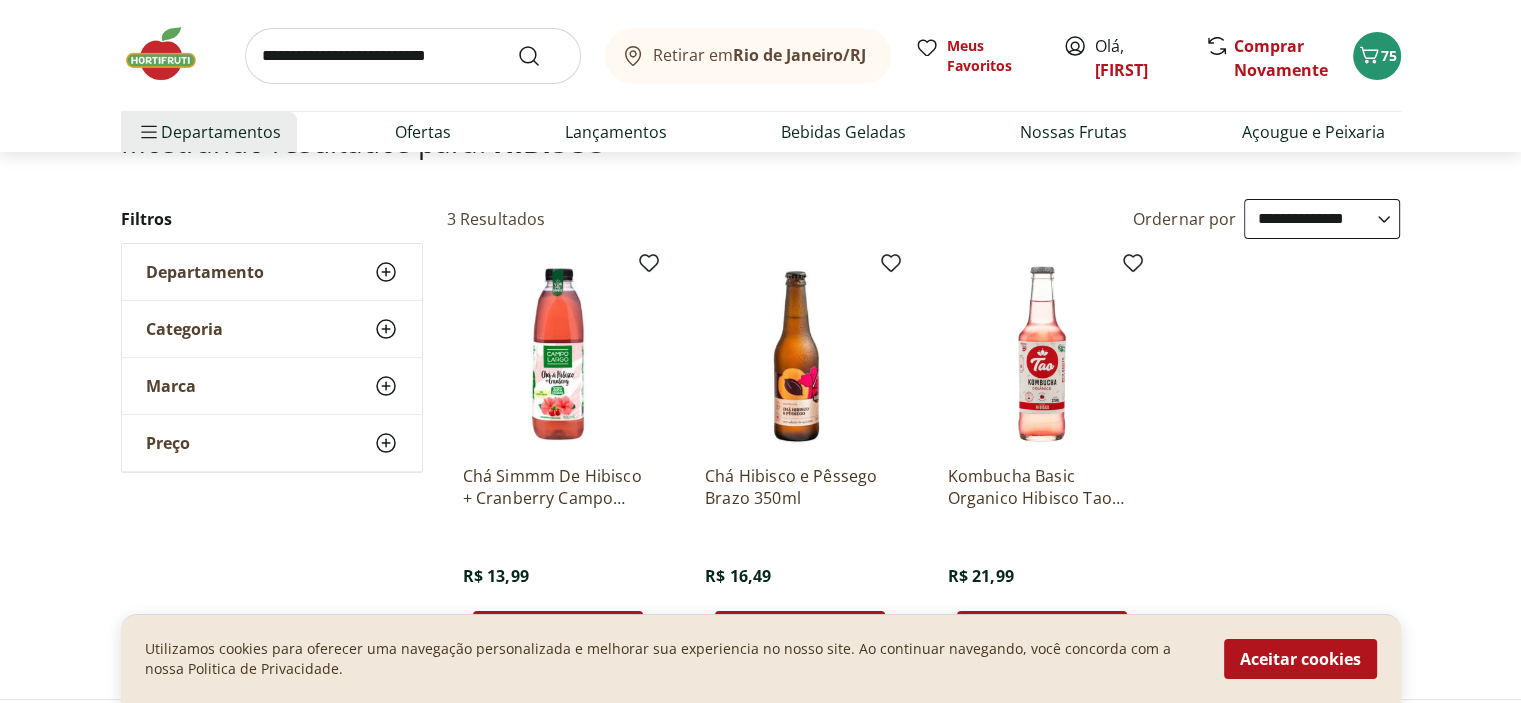 click at bounding box center [413, 56] 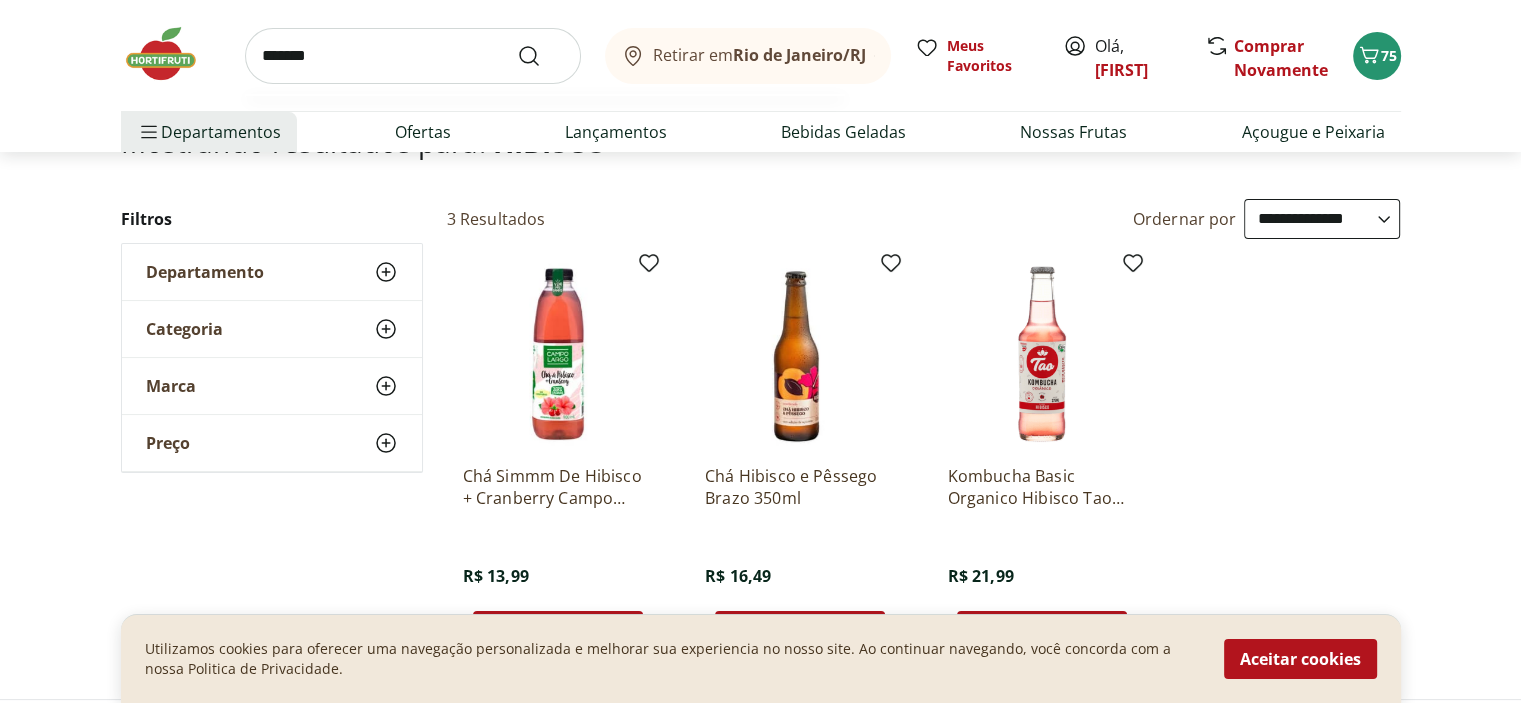 type on "*******" 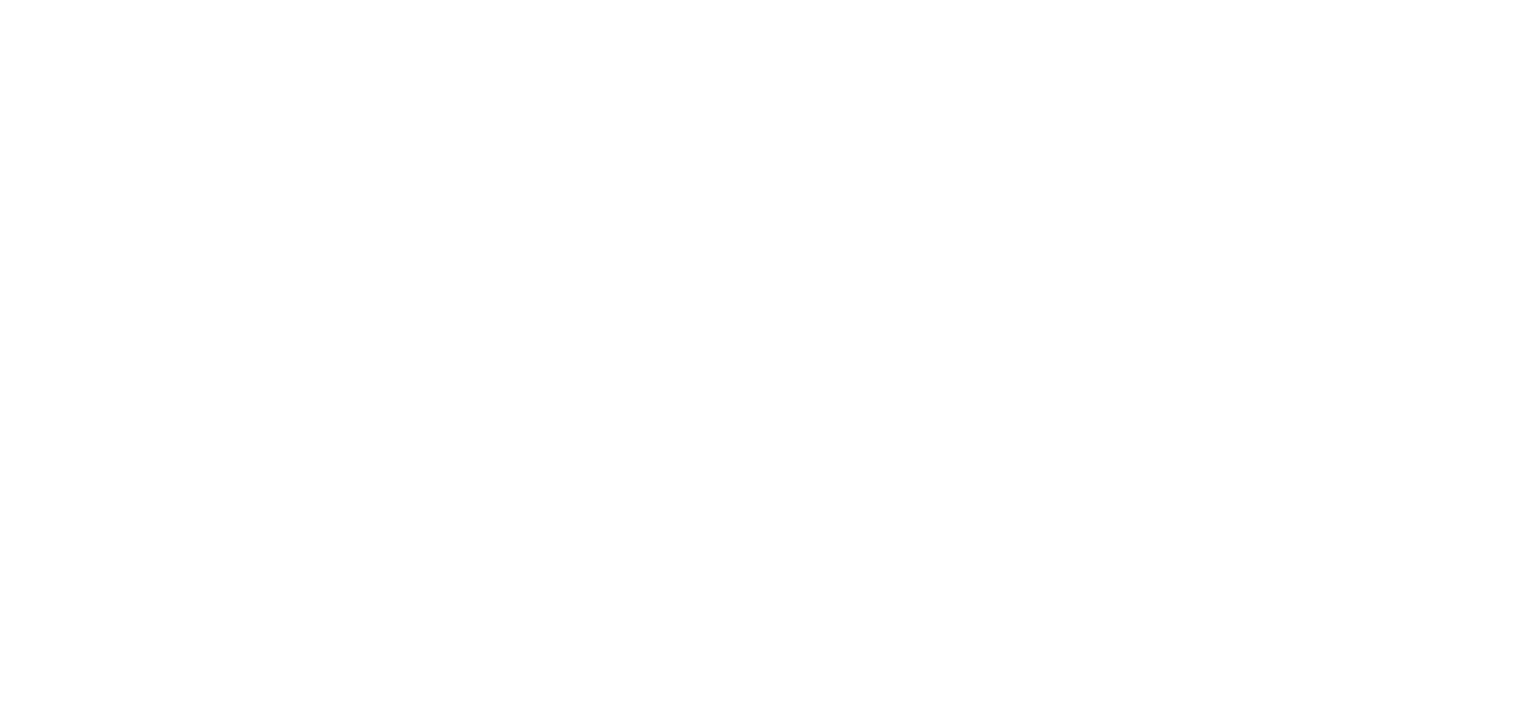 scroll, scrollTop: 0, scrollLeft: 0, axis: both 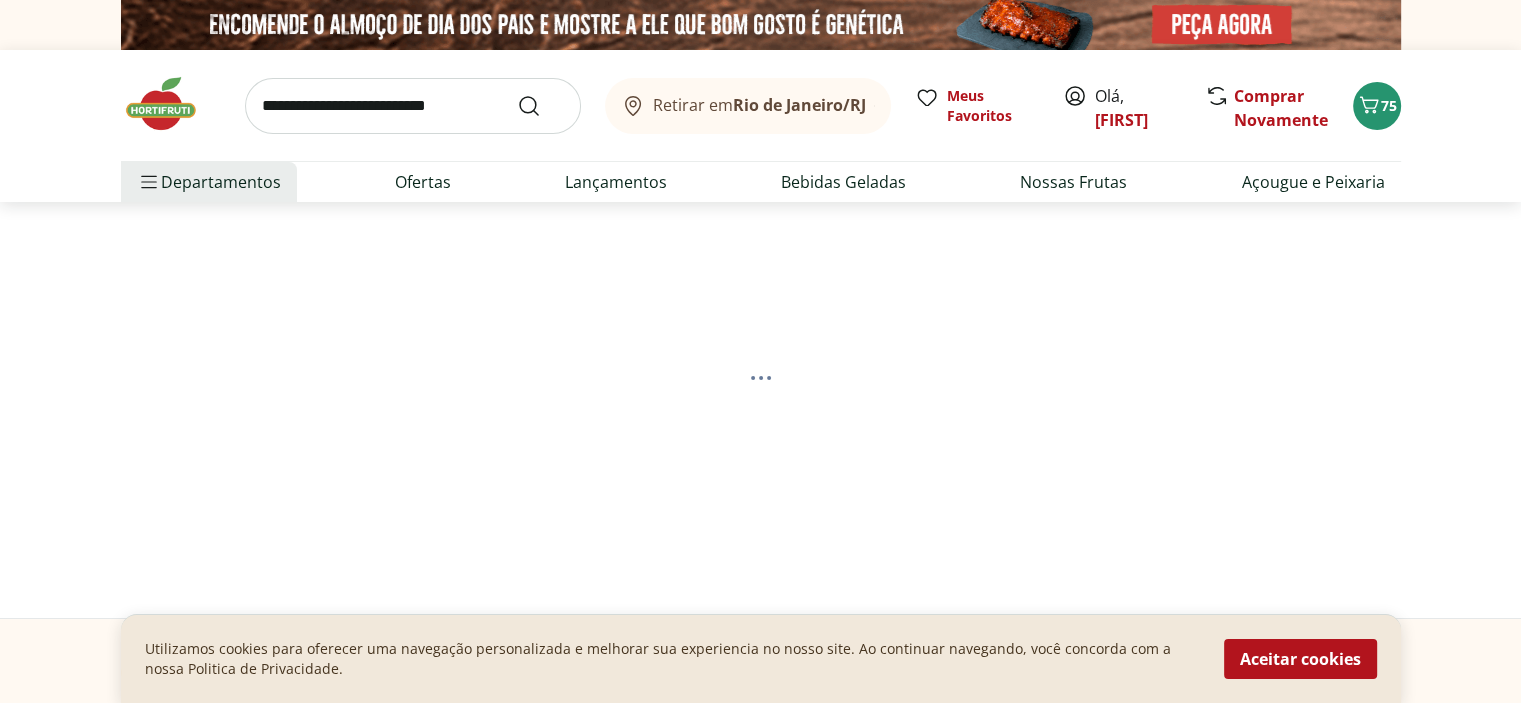 select on "**********" 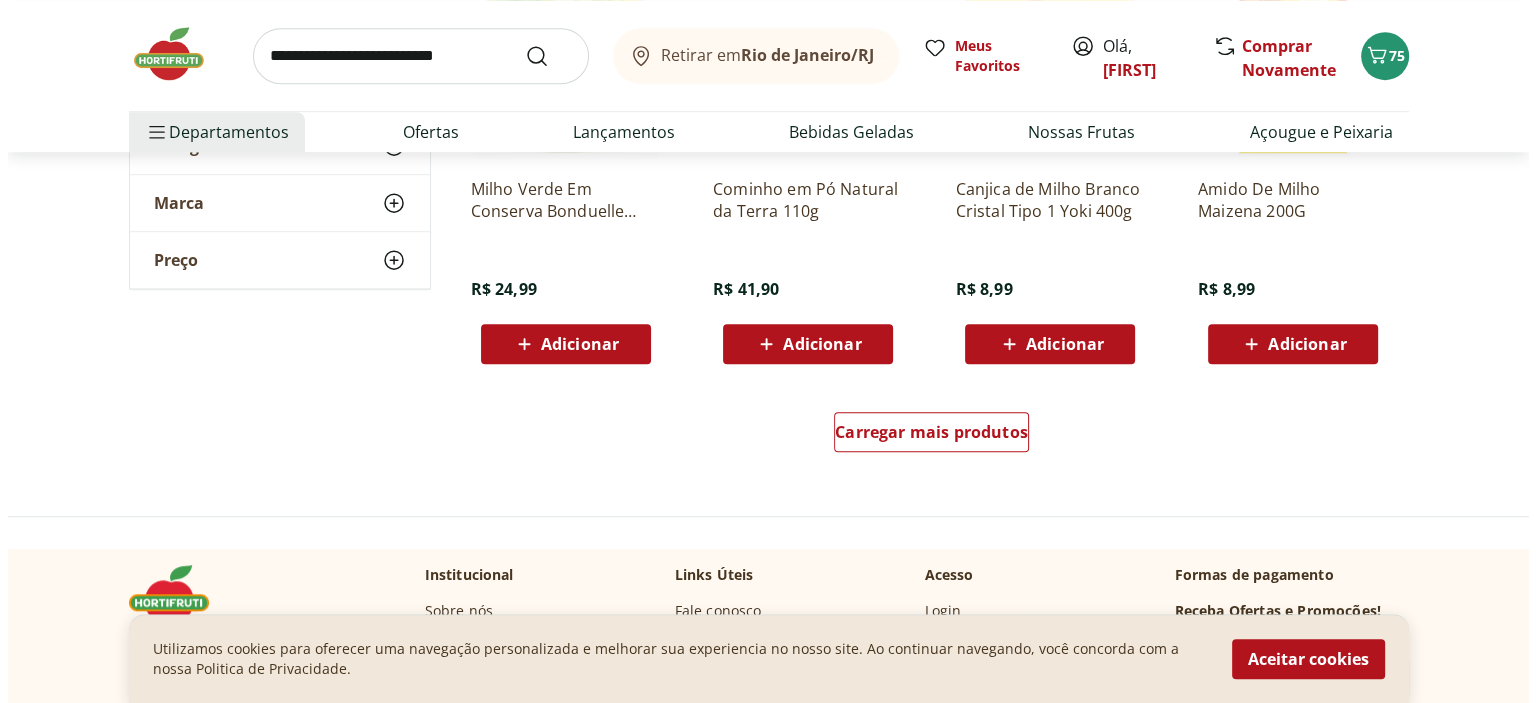 scroll, scrollTop: 1563, scrollLeft: 0, axis: vertical 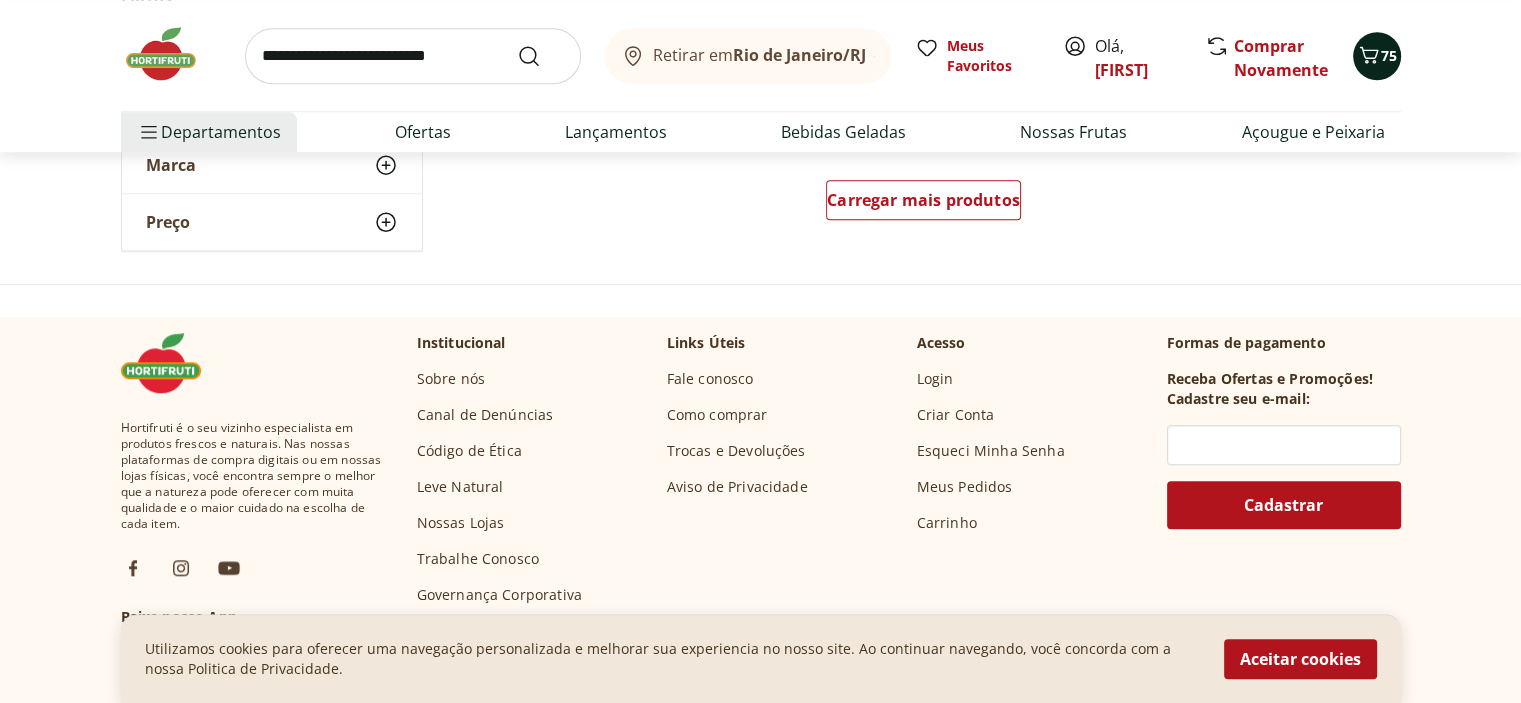 click 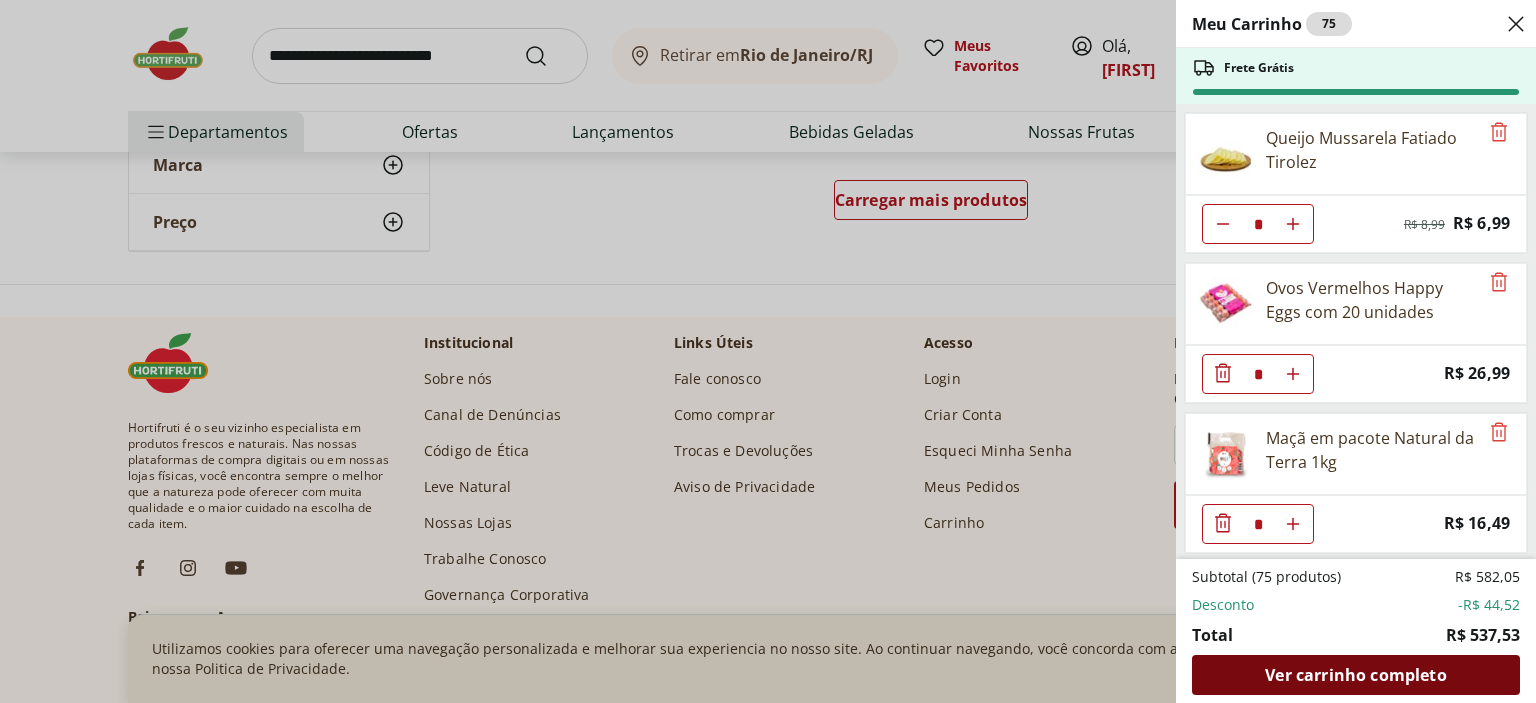 click on "Ver carrinho completo" at bounding box center (1355, 675) 